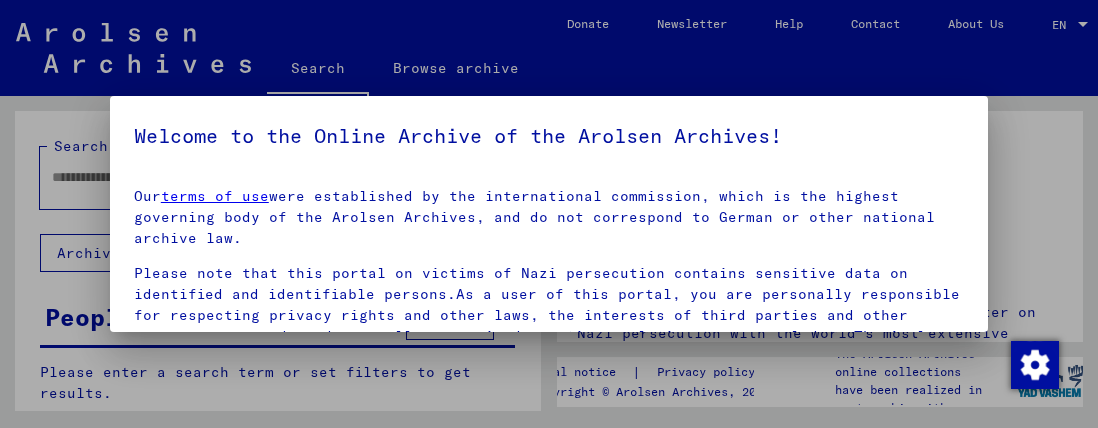 scroll, scrollTop: 0, scrollLeft: 0, axis: both 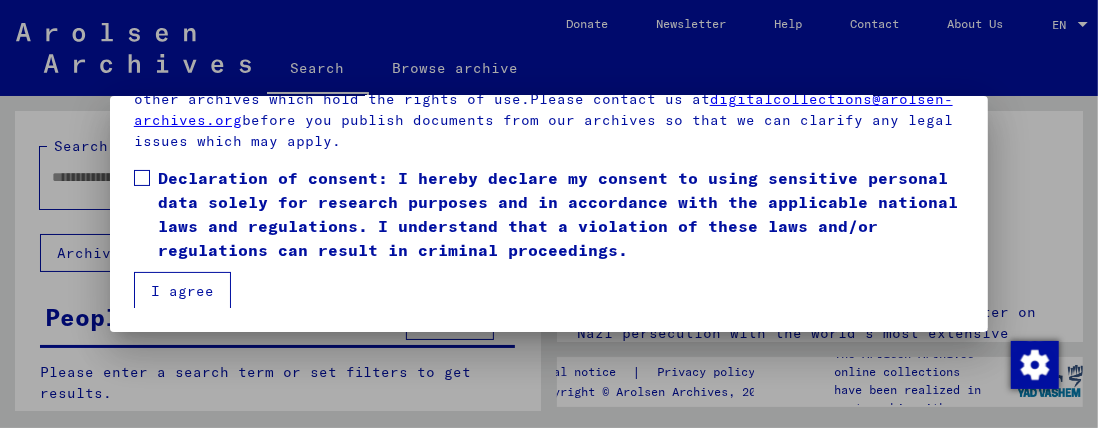 click at bounding box center (142, 178) 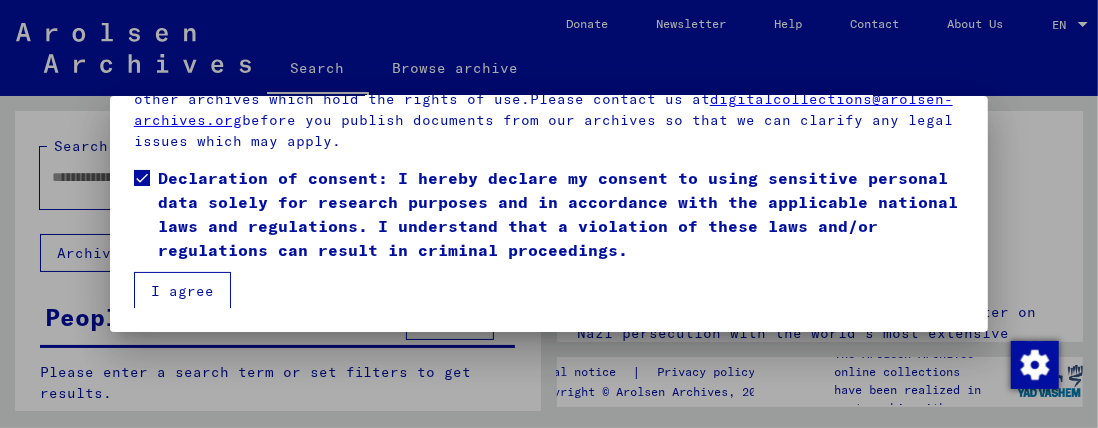 click on "I agree" at bounding box center [182, 291] 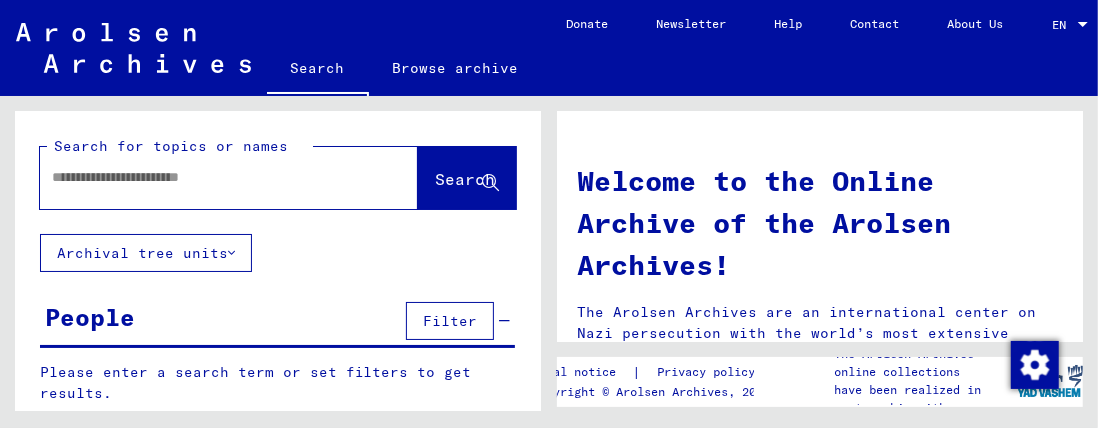 click 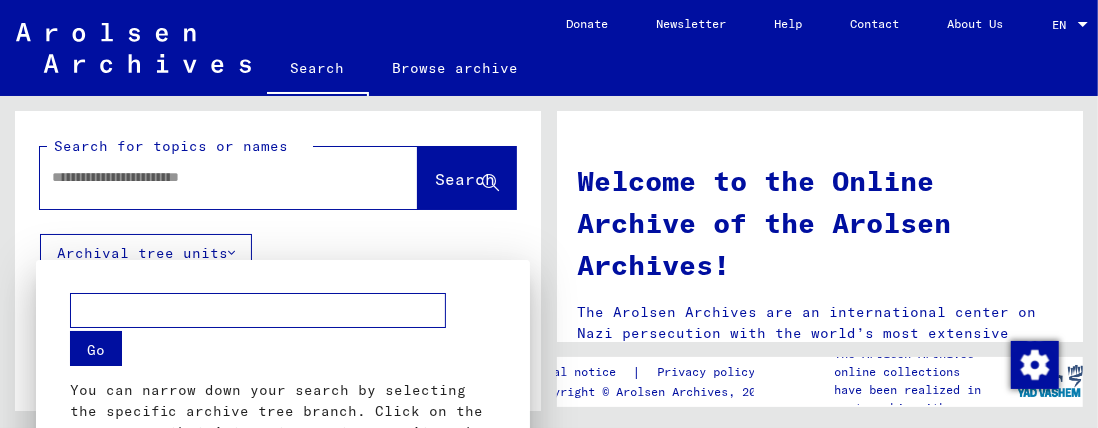scroll, scrollTop: 111, scrollLeft: 0, axis: vertical 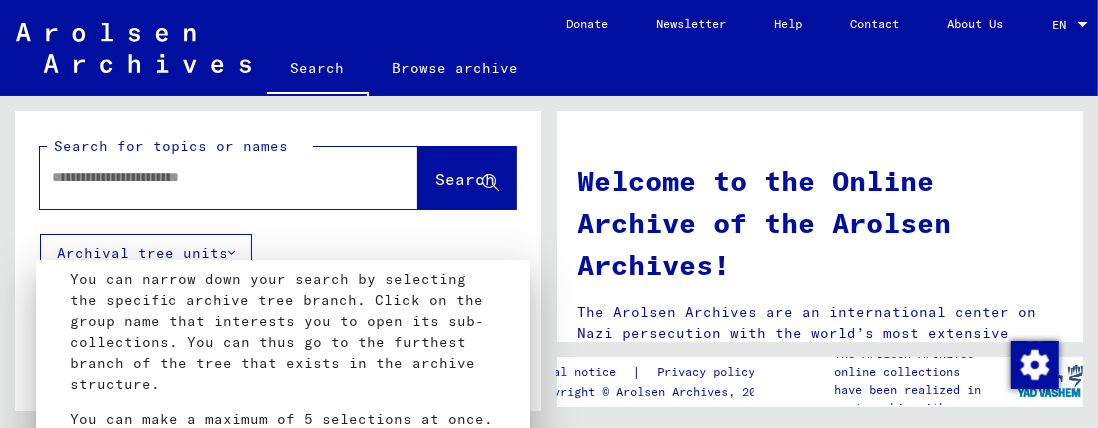 click at bounding box center (549, 214) 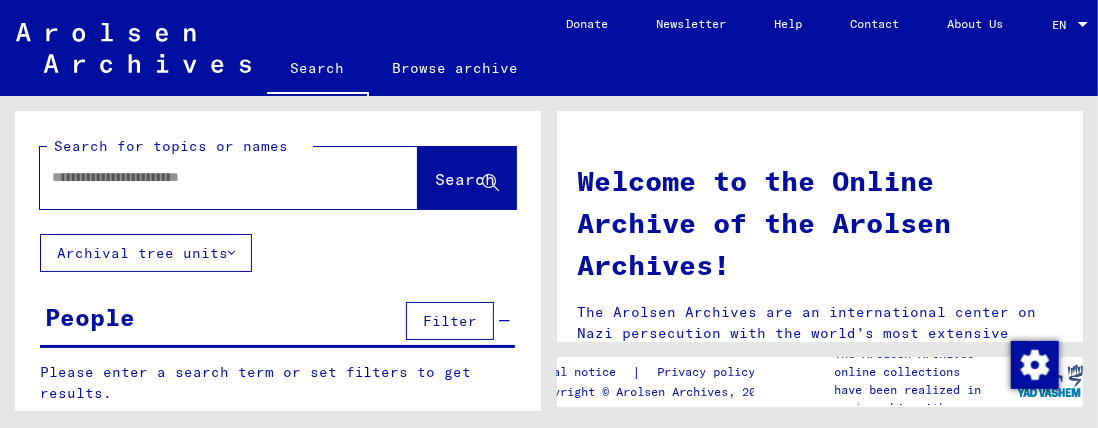 type 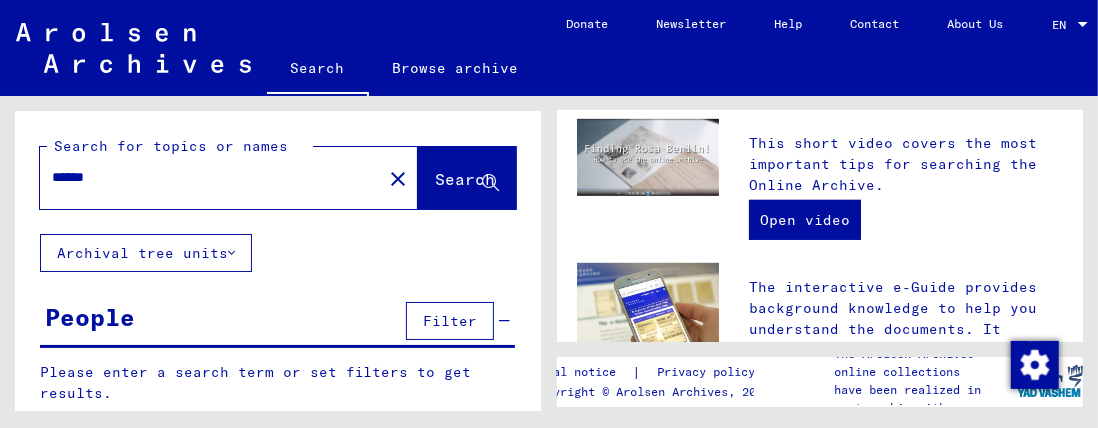scroll, scrollTop: 602, scrollLeft: 0, axis: vertical 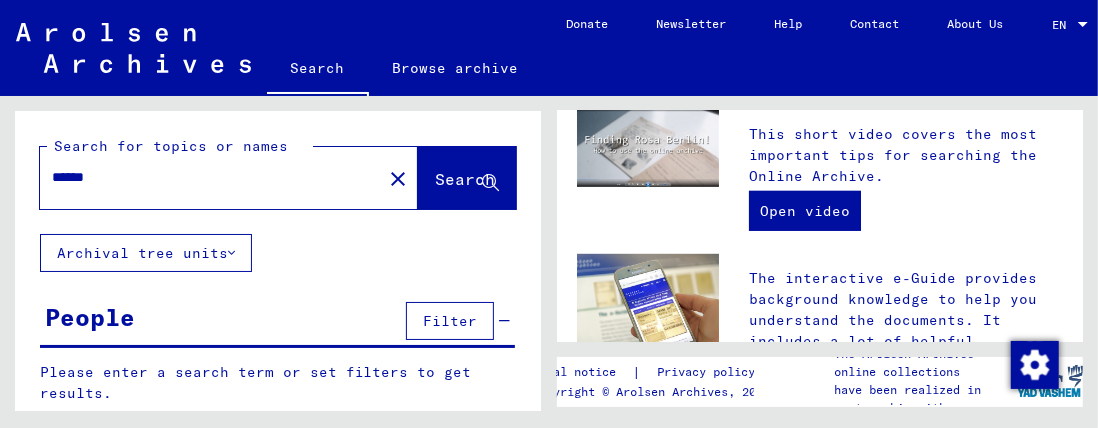 type on "******" 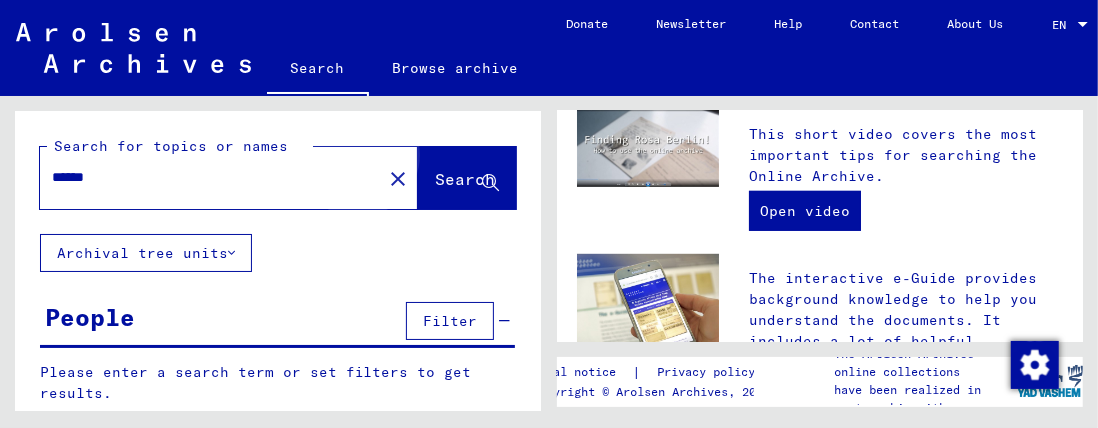click on "Search" 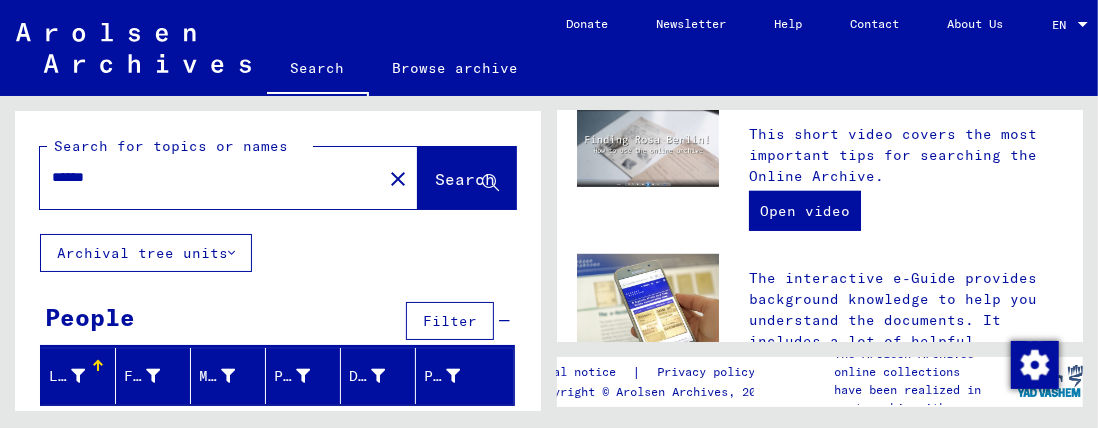 click on "******" at bounding box center (205, 177) 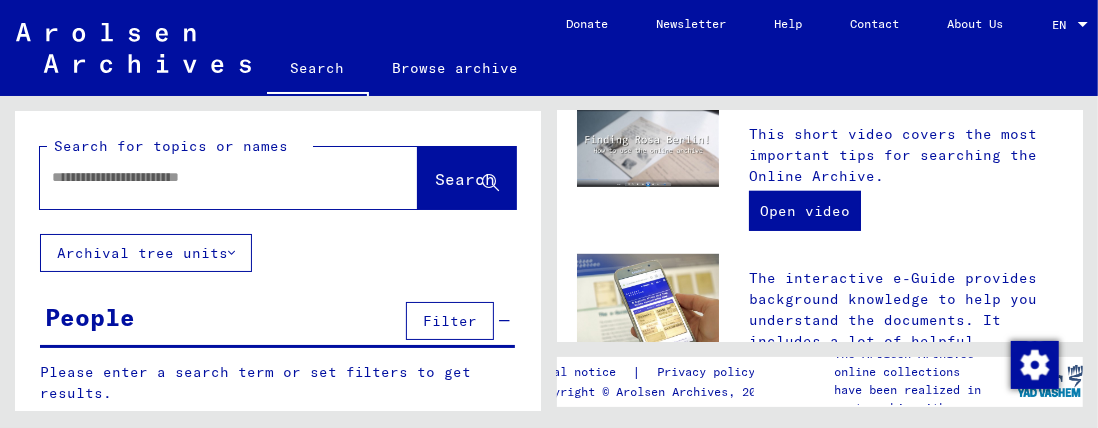 click at bounding box center (205, 177) 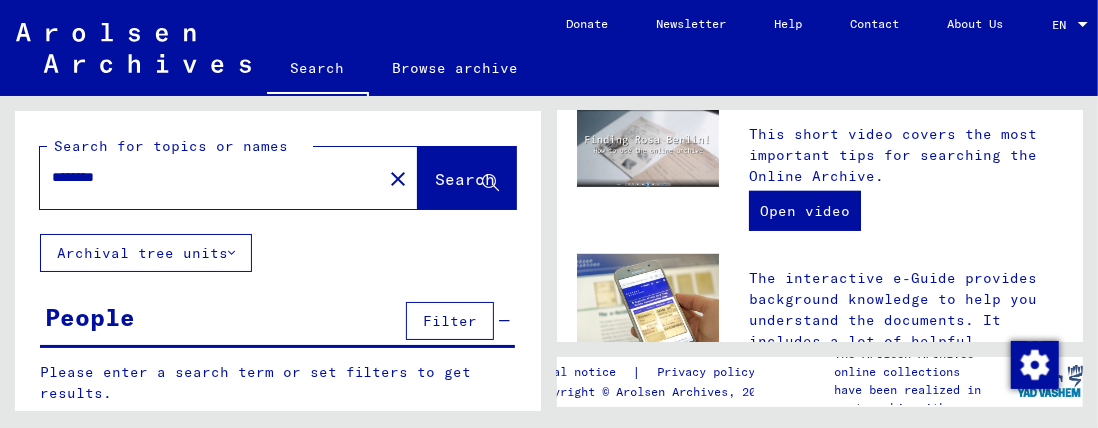 type on "********" 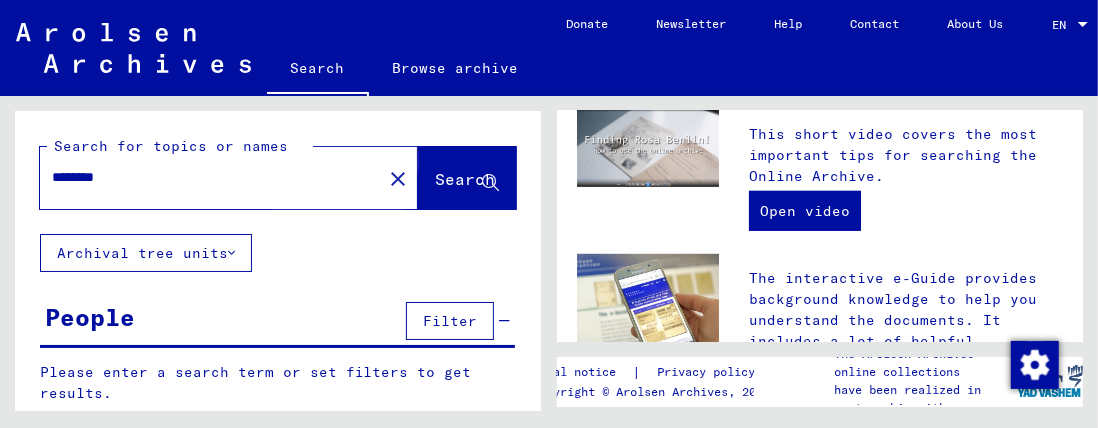 click on "Search" 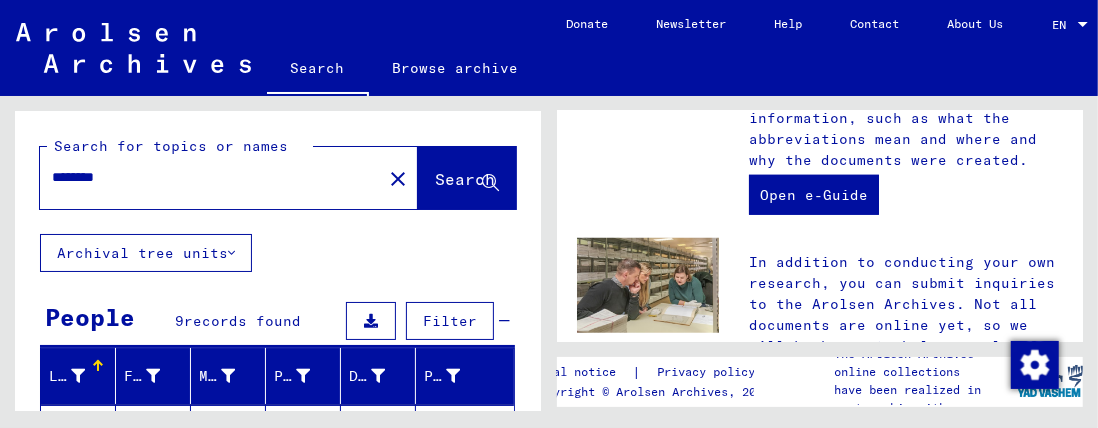 scroll, scrollTop: 842, scrollLeft: 0, axis: vertical 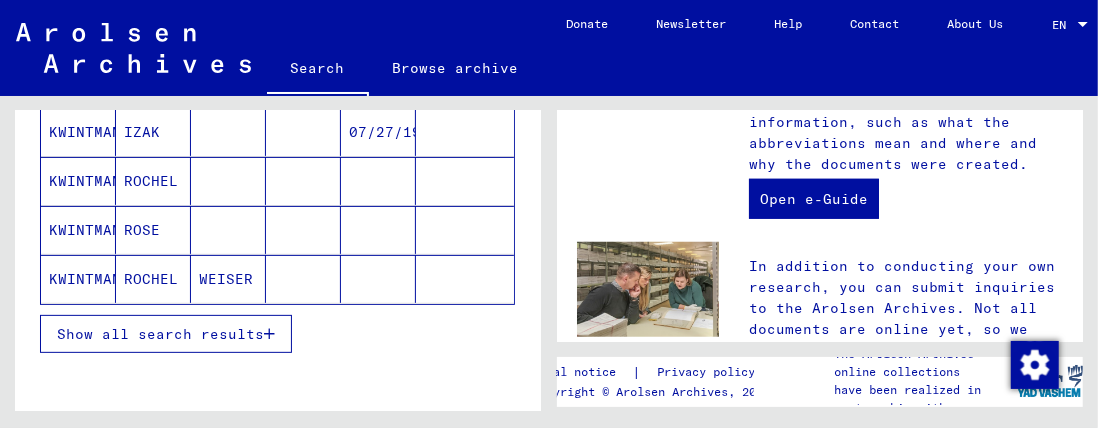 click at bounding box center (269, 334) 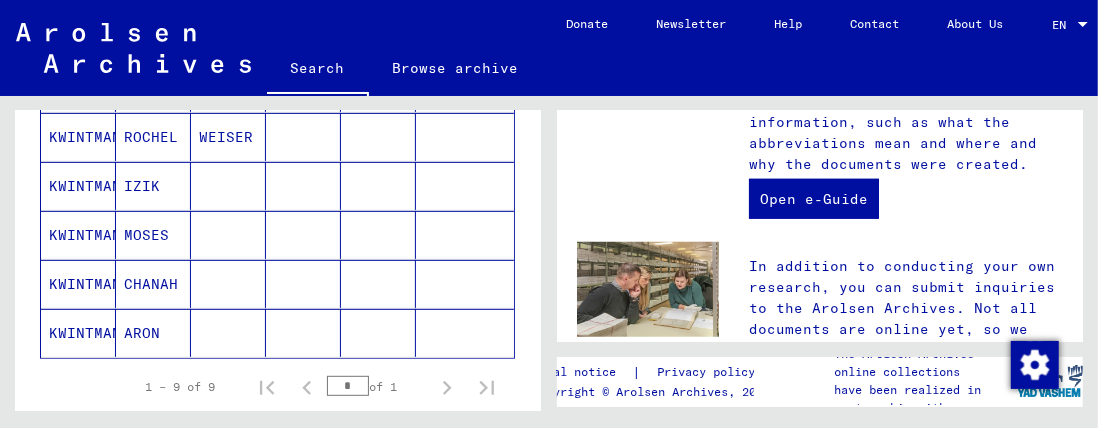 scroll, scrollTop: 485, scrollLeft: 0, axis: vertical 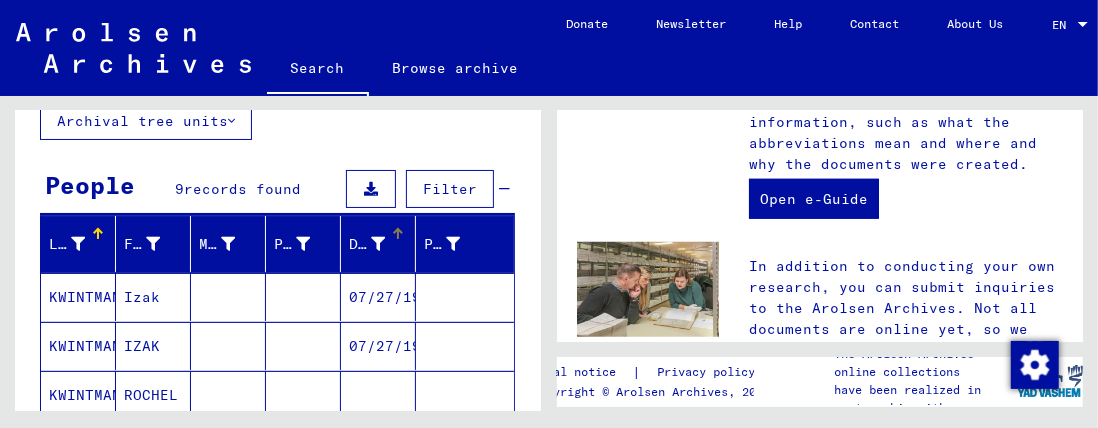 click on "Date of Birth" at bounding box center [367, 244] 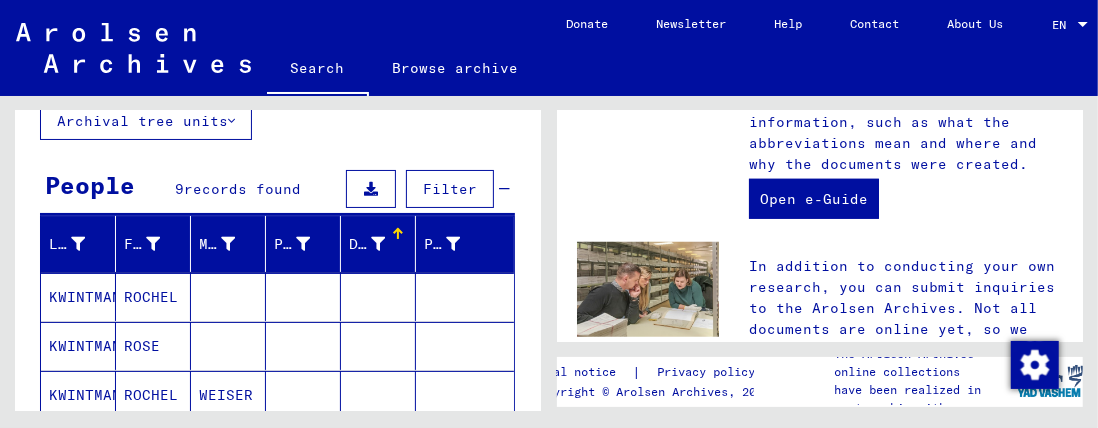 click at bounding box center (378, 244) 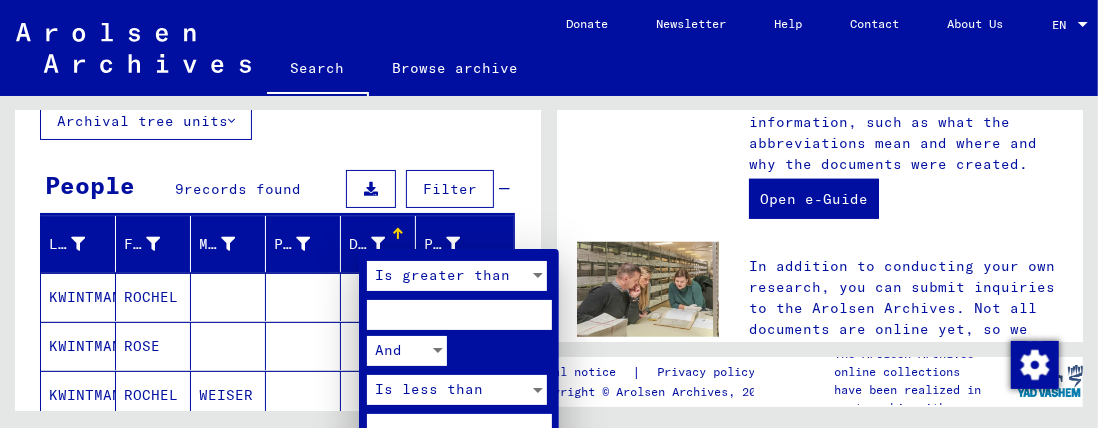 click at bounding box center [549, 214] 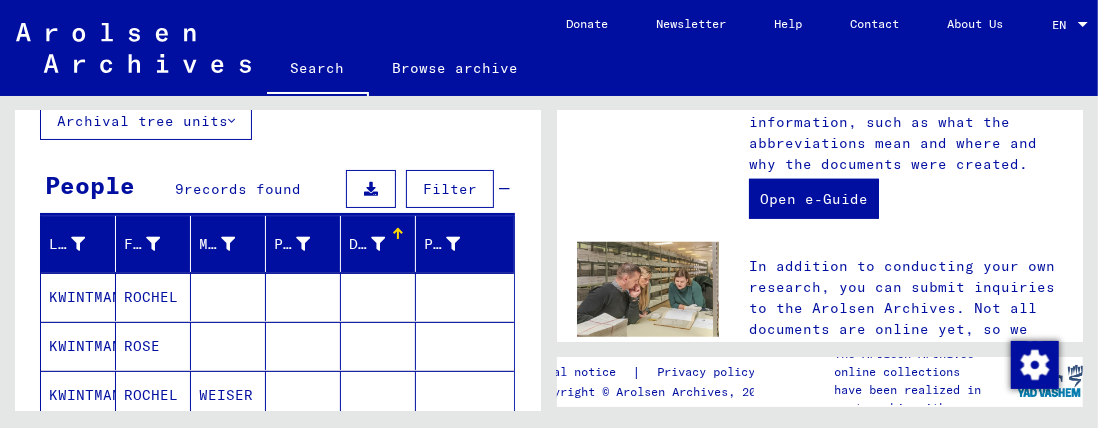 click on "Date of Birth" at bounding box center [369, 244] 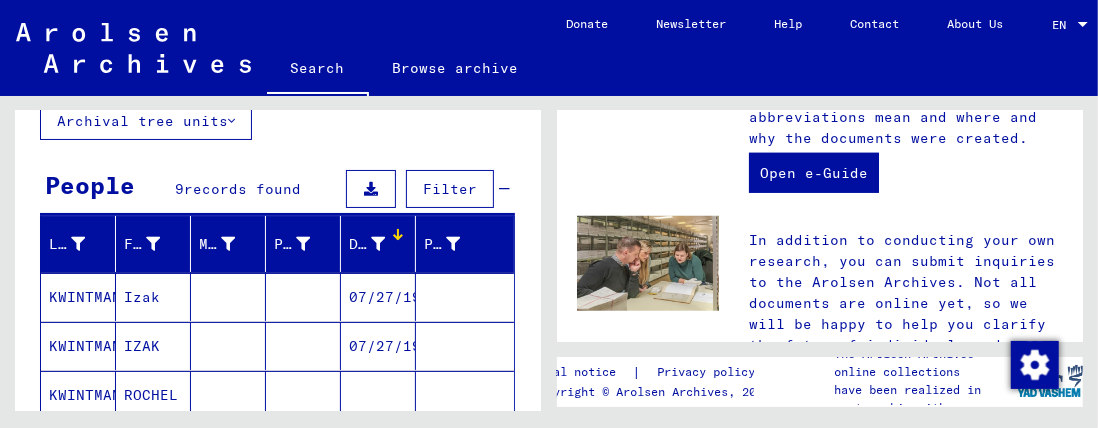 scroll, scrollTop: 872, scrollLeft: 0, axis: vertical 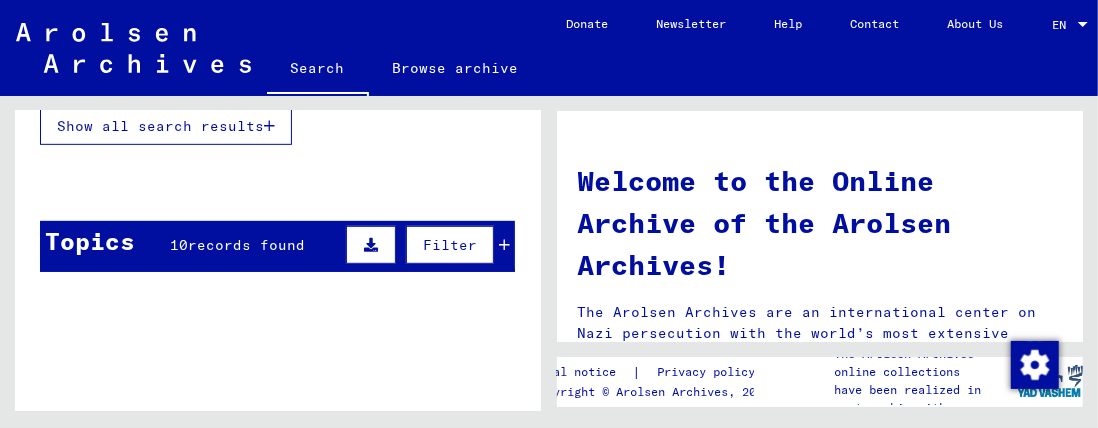 click on "records found" at bounding box center (247, 245) 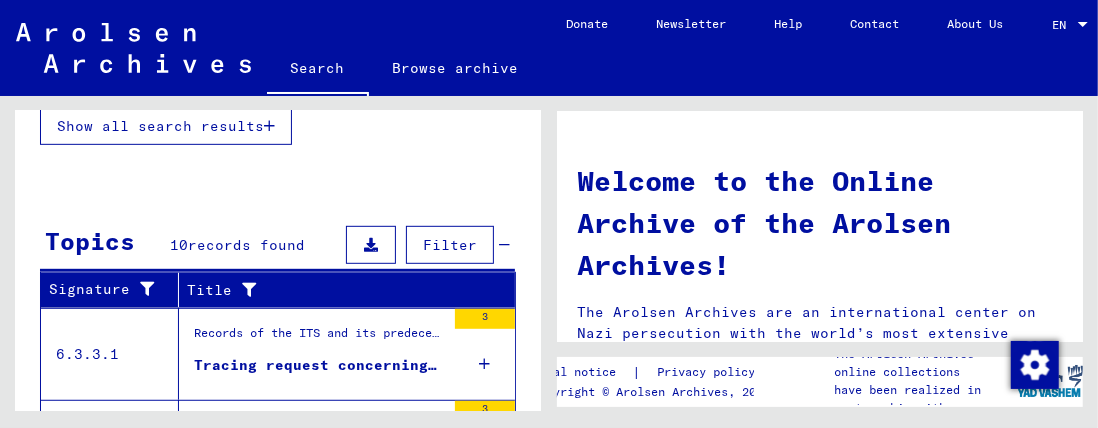 drag, startPoint x: 197, startPoint y: 171, endPoint x: 197, endPoint y: 183, distance: 12 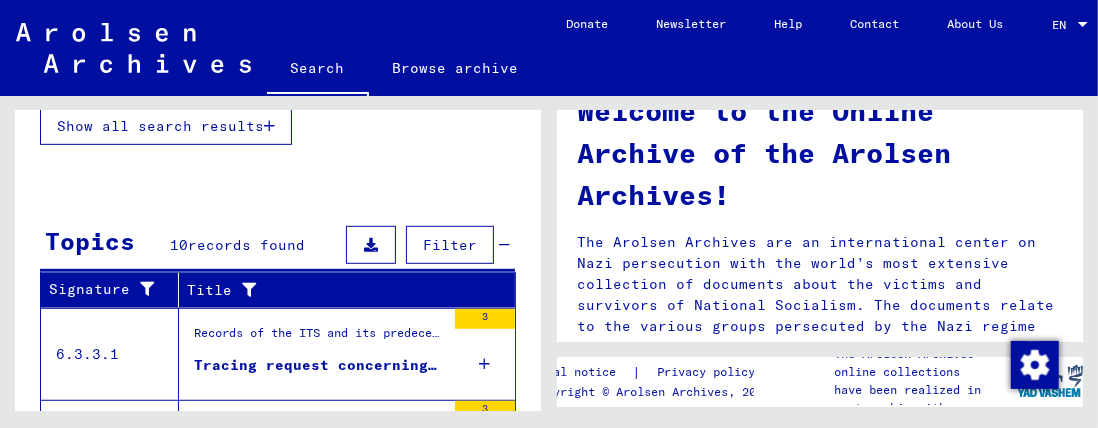 scroll, scrollTop: 0, scrollLeft: 0, axis: both 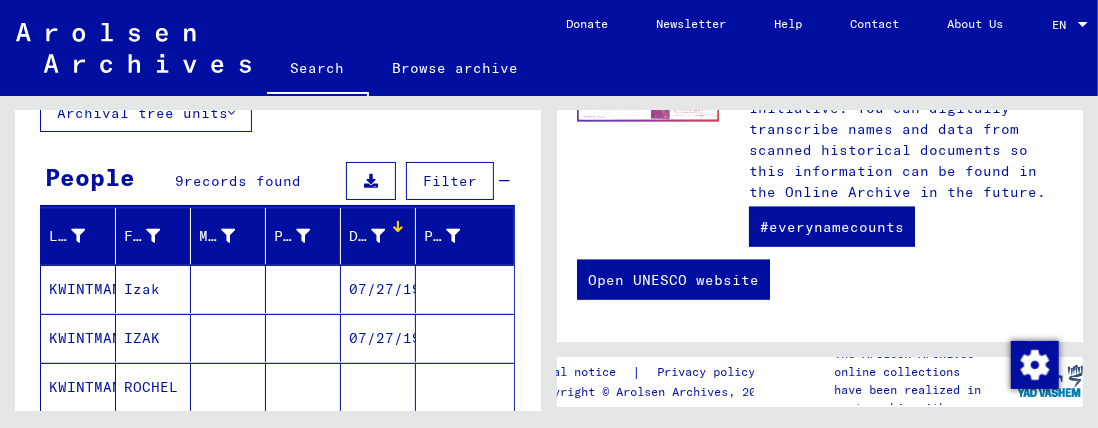 click at bounding box center (371, 181) 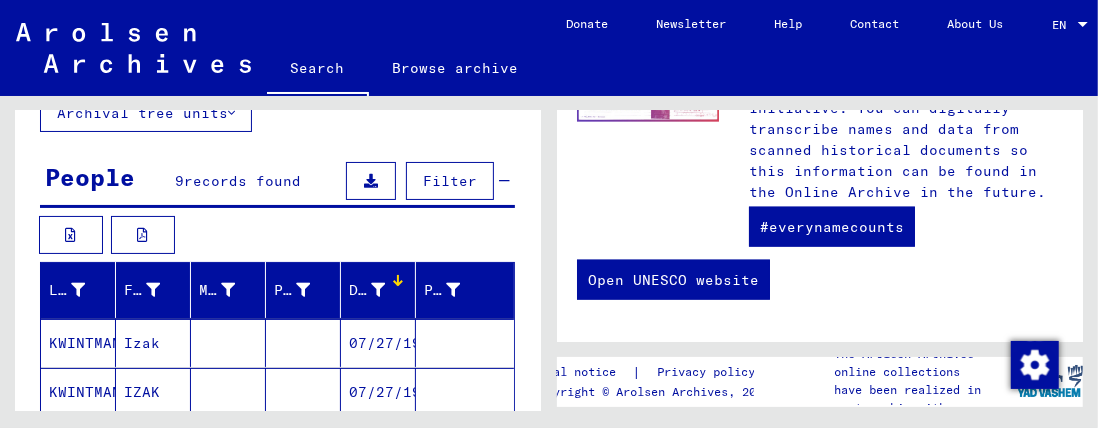 click on "Filter" at bounding box center (450, 181) 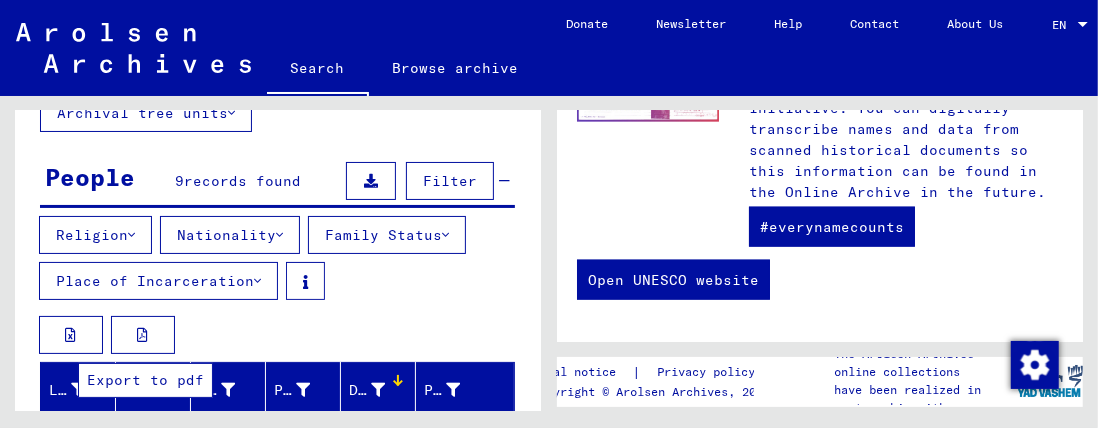 click at bounding box center (143, 335) 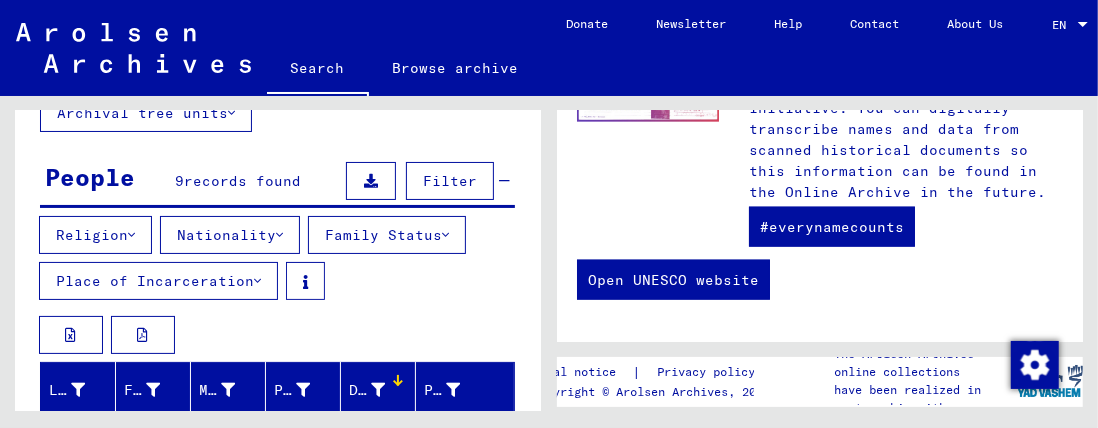 click on "Family Status" at bounding box center (387, 235) 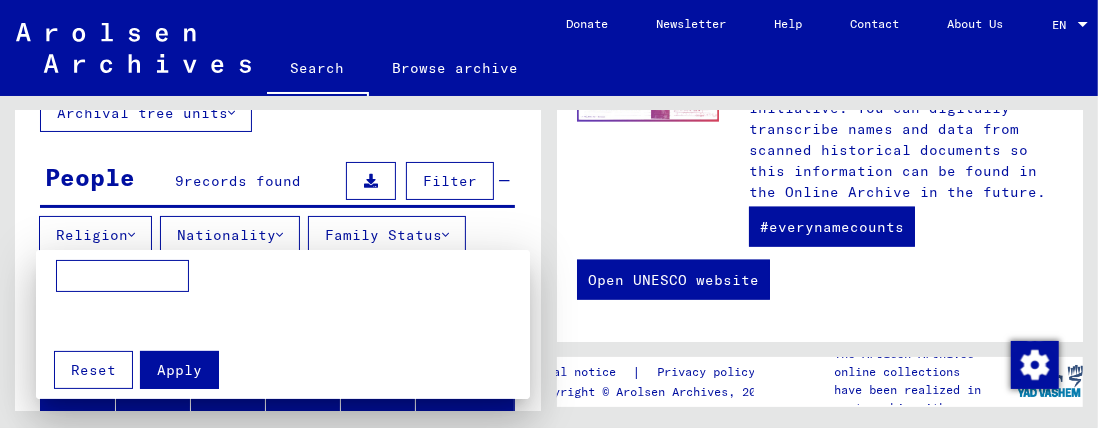 click at bounding box center [549, 214] 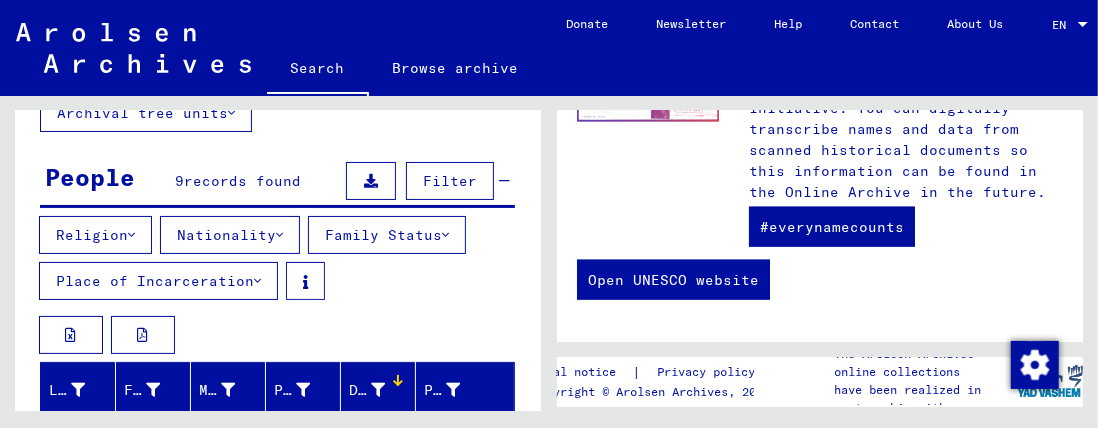 click at bounding box center [257, 281] 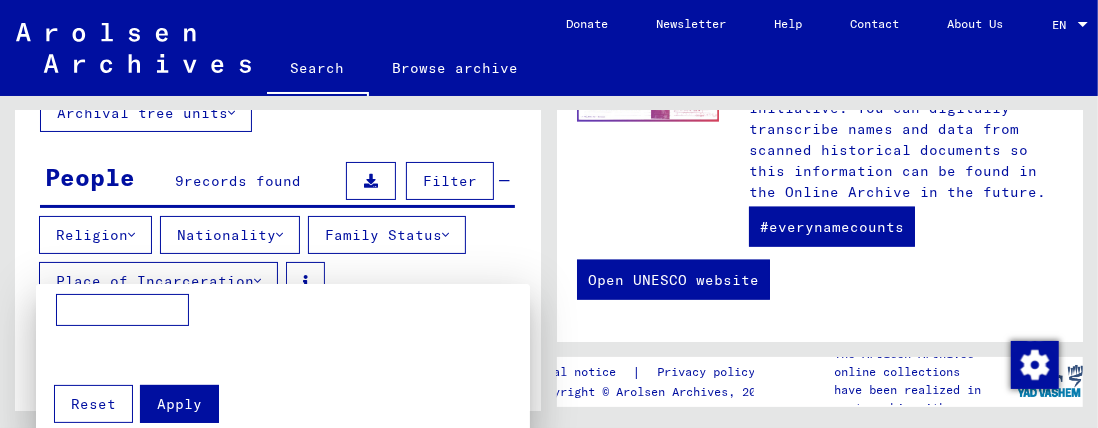 click at bounding box center [549, 214] 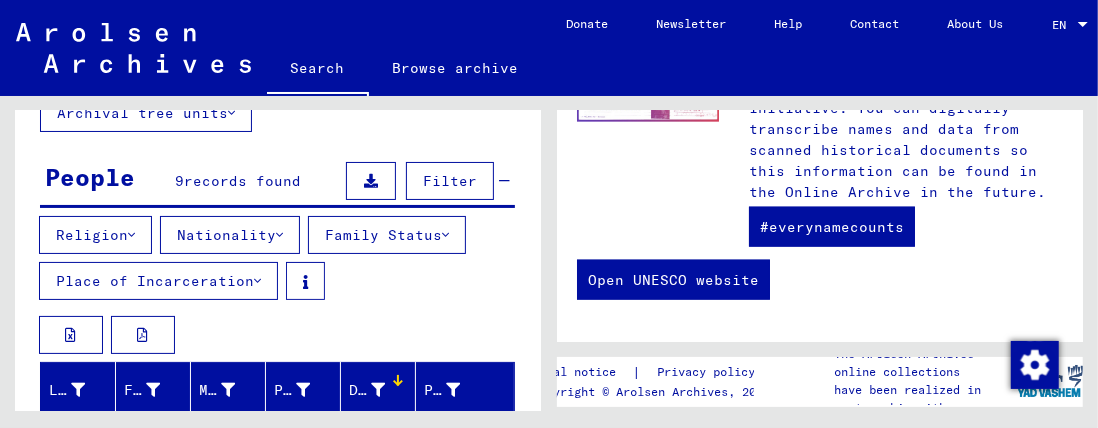 click on "Religion" at bounding box center (95, 235) 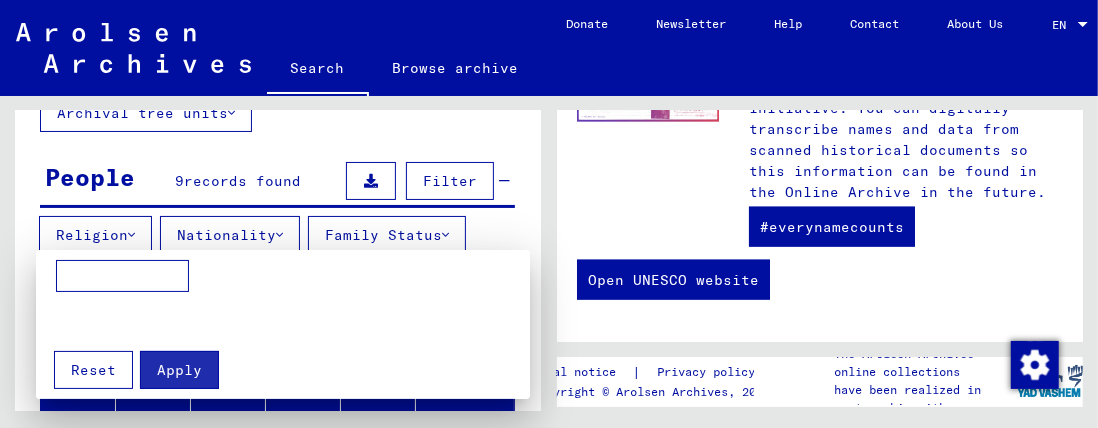 click at bounding box center [549, 214] 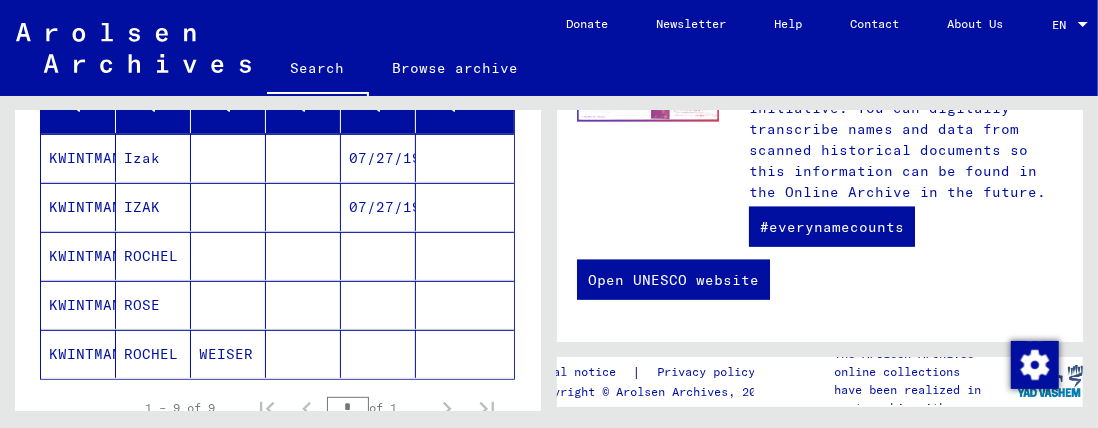 scroll, scrollTop: 428, scrollLeft: 0, axis: vertical 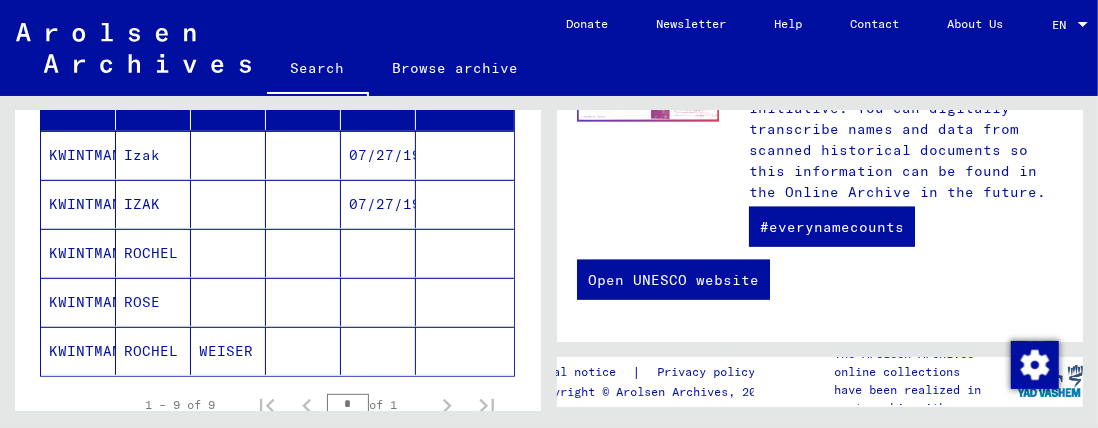 click on "KWINTMAN" at bounding box center [78, 204] 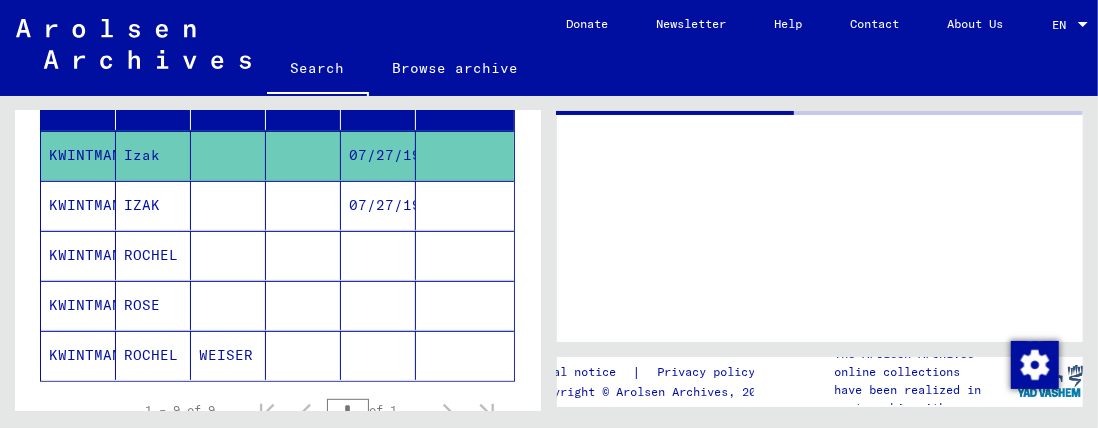 scroll, scrollTop: 0, scrollLeft: 0, axis: both 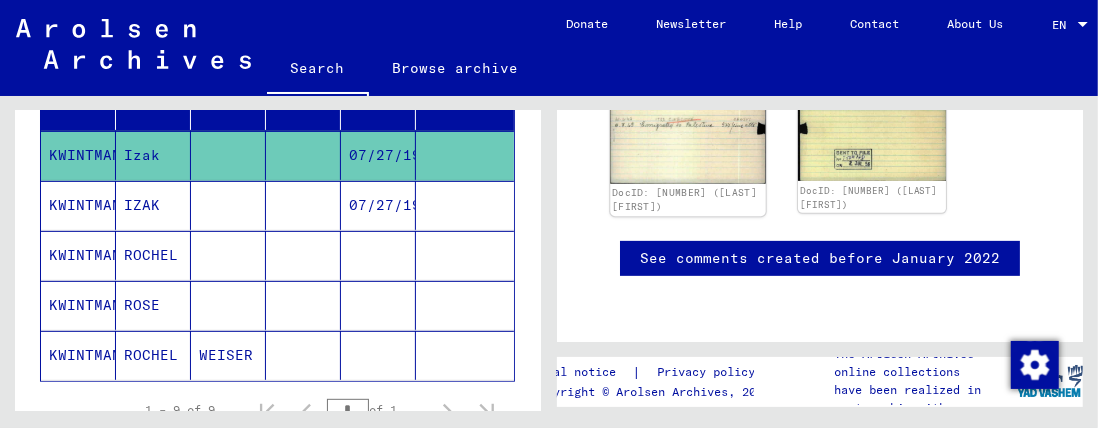 click 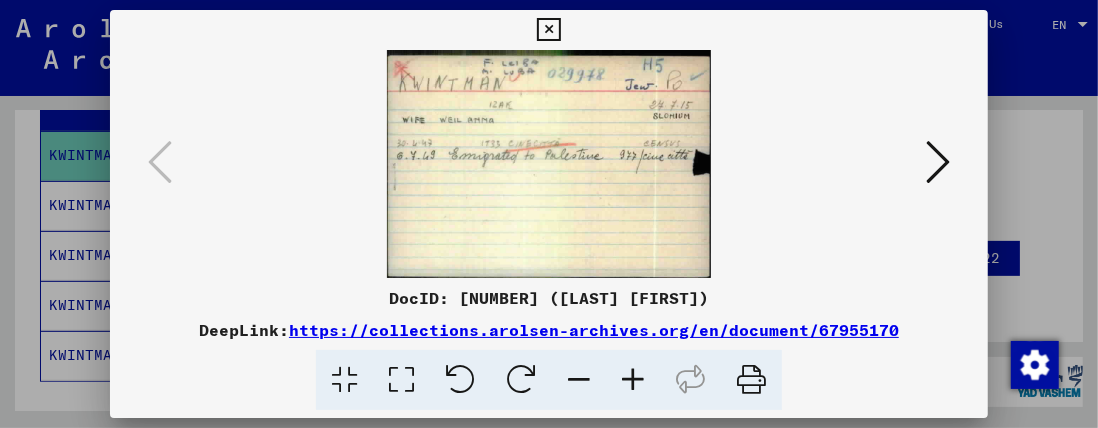 click at bounding box center (938, 162) 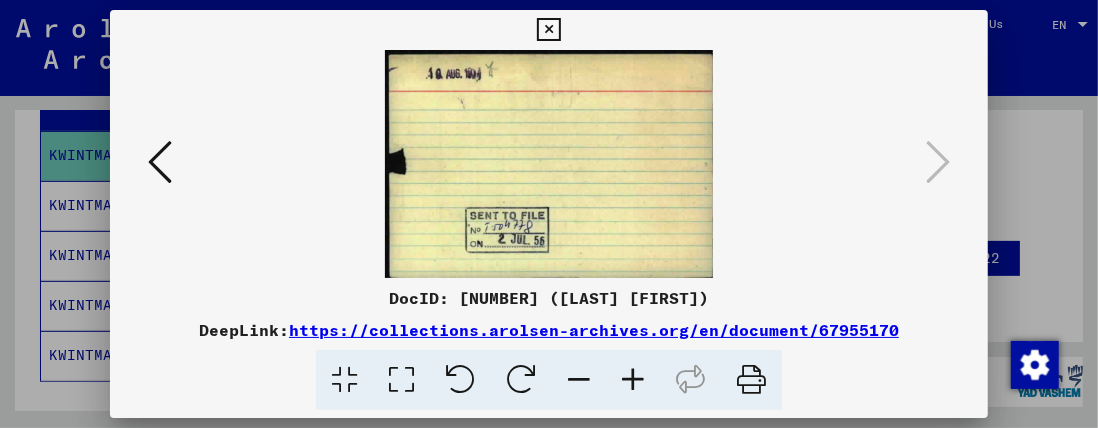 click at bounding box center (160, 162) 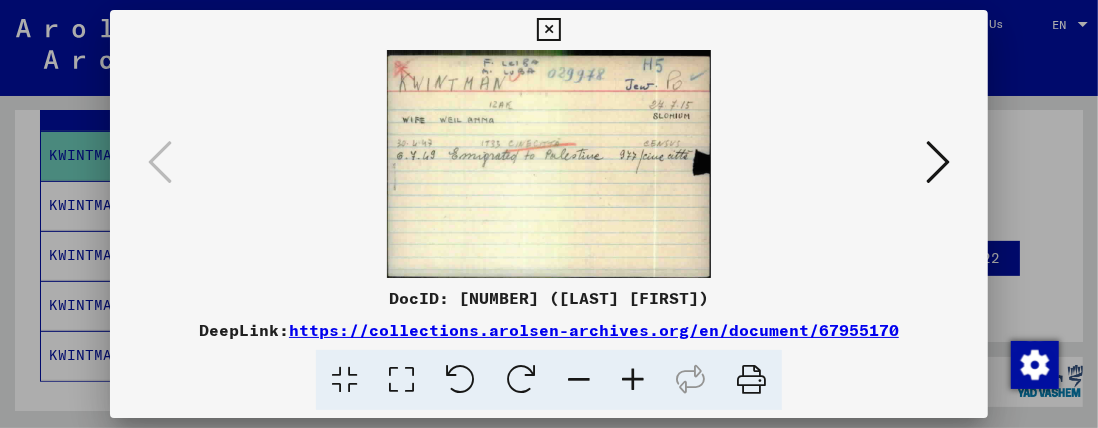 drag, startPoint x: 780, startPoint y: 191, endPoint x: 630, endPoint y: 209, distance: 151.07614 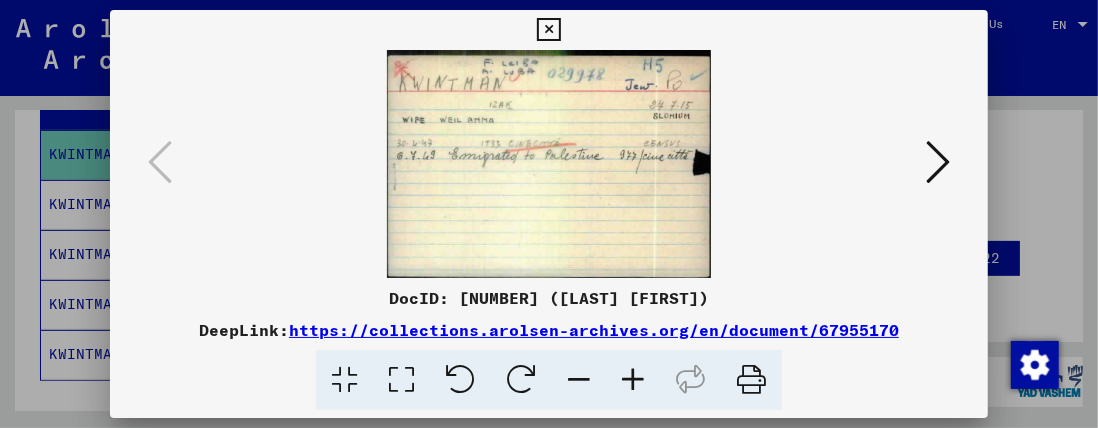 scroll, scrollTop: 446, scrollLeft: 0, axis: vertical 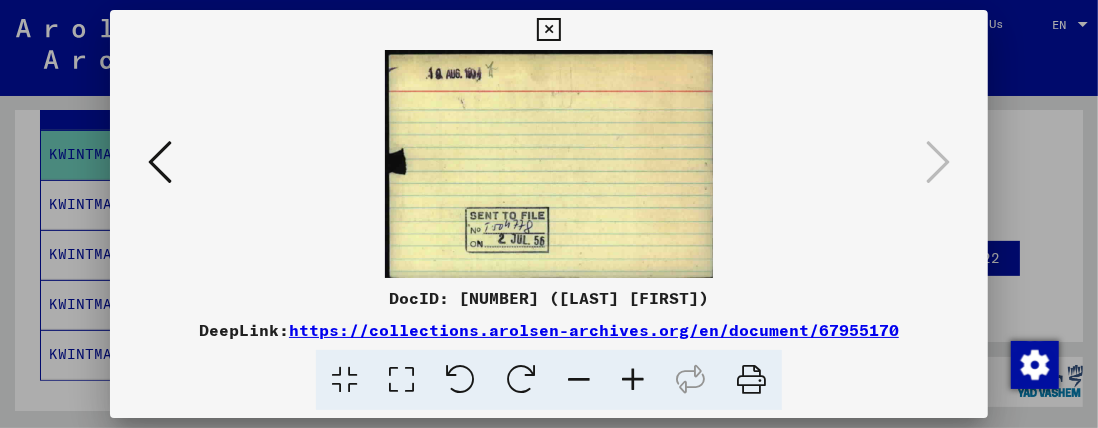 click at bounding box center [160, 162] 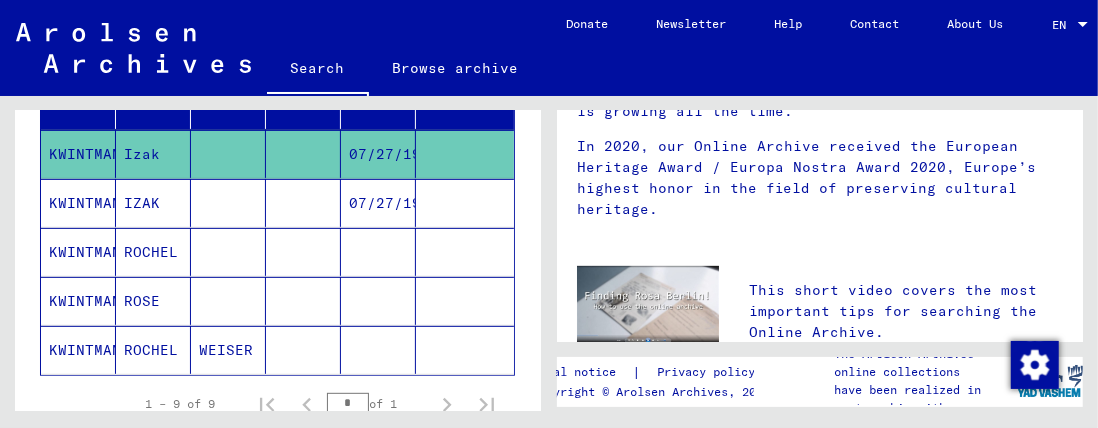 scroll, scrollTop: 0, scrollLeft: 0, axis: both 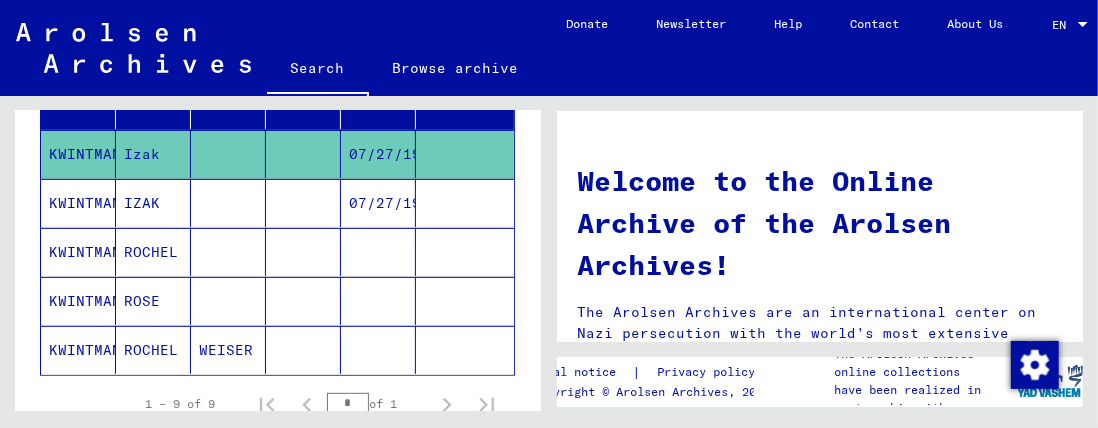 click on "KWINTMAN" at bounding box center [78, 252] 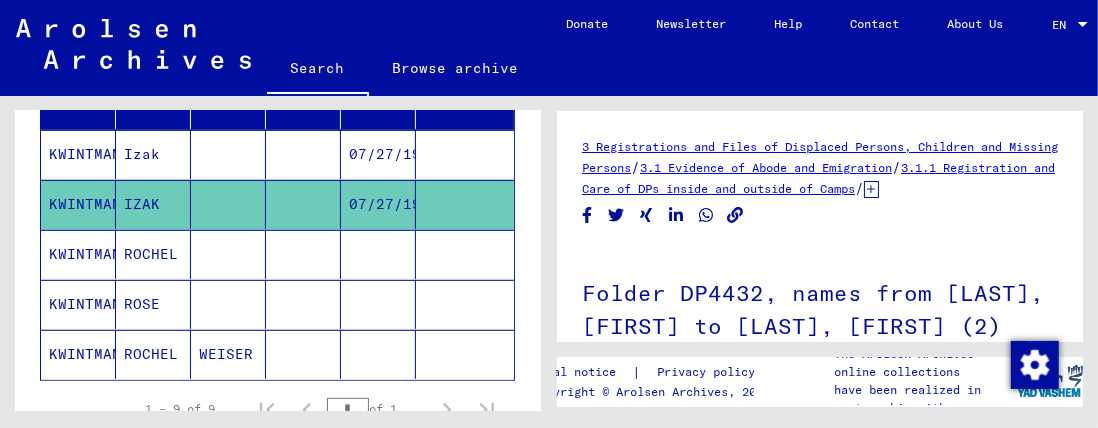 scroll, scrollTop: 0, scrollLeft: 0, axis: both 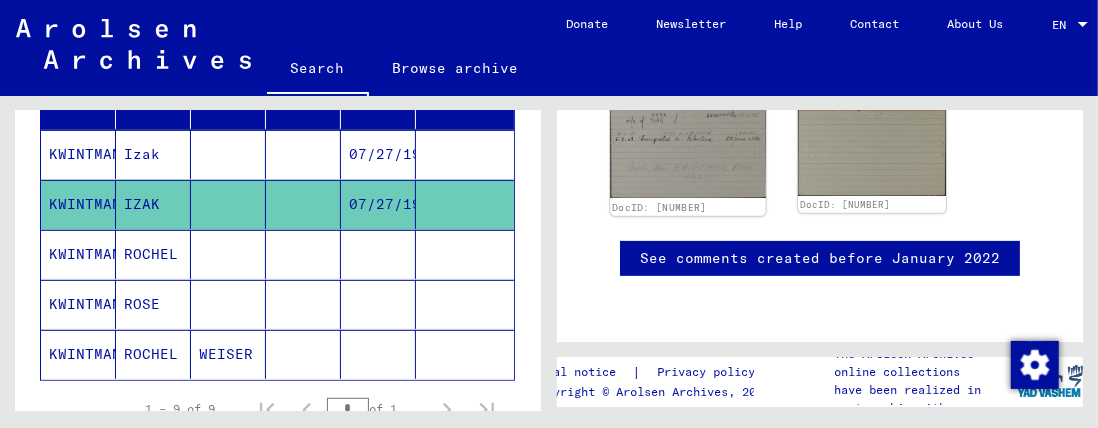 click 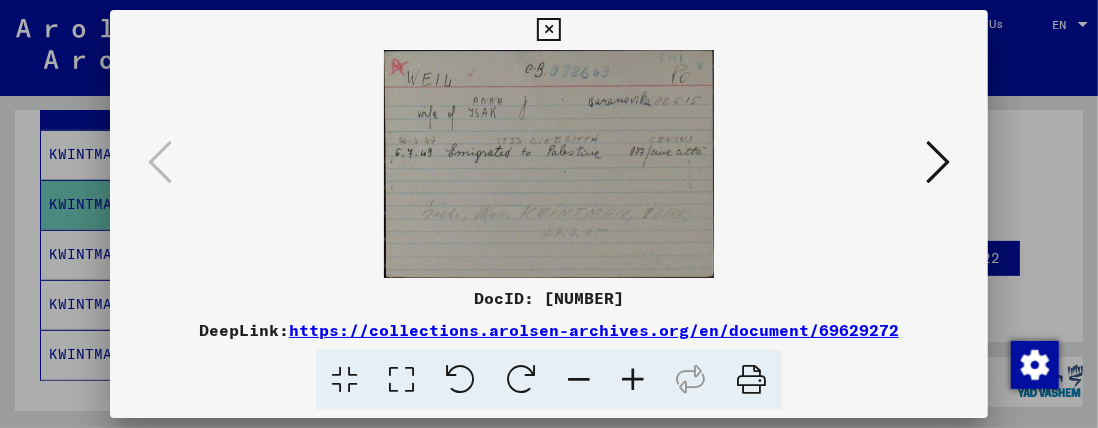 click at bounding box center [549, 164] 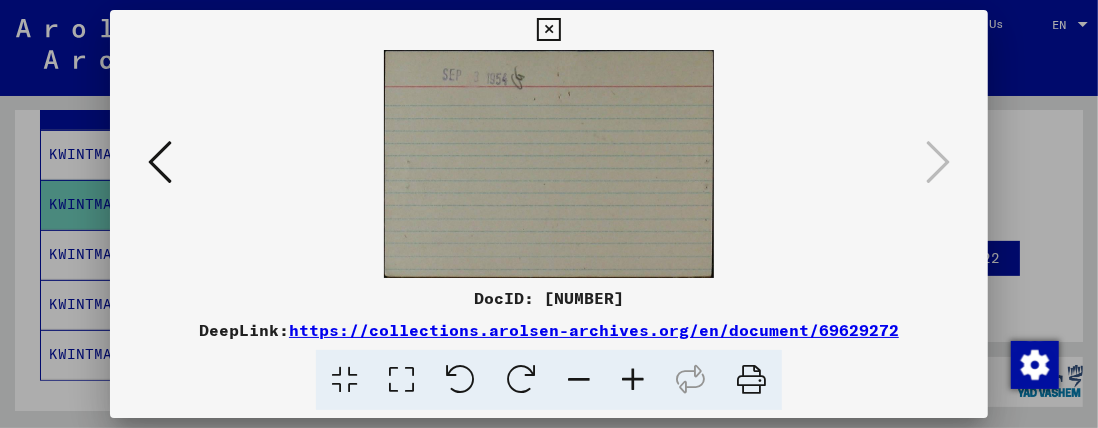 click at bounding box center [549, 214] 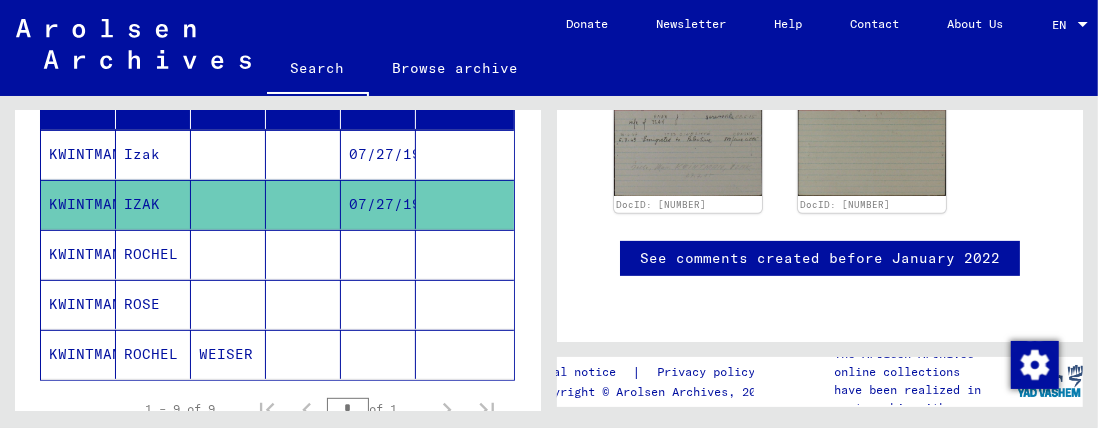 click on "KWINTMAN" at bounding box center (78, 304) 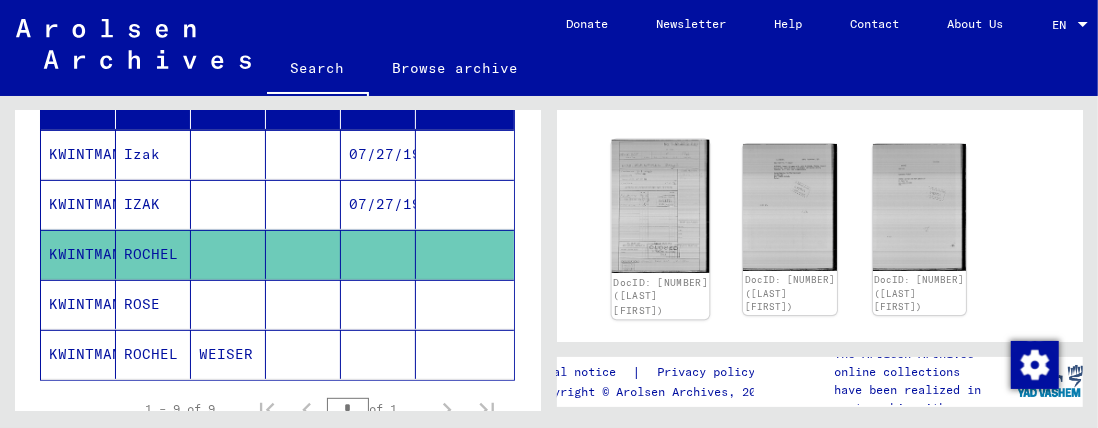 click 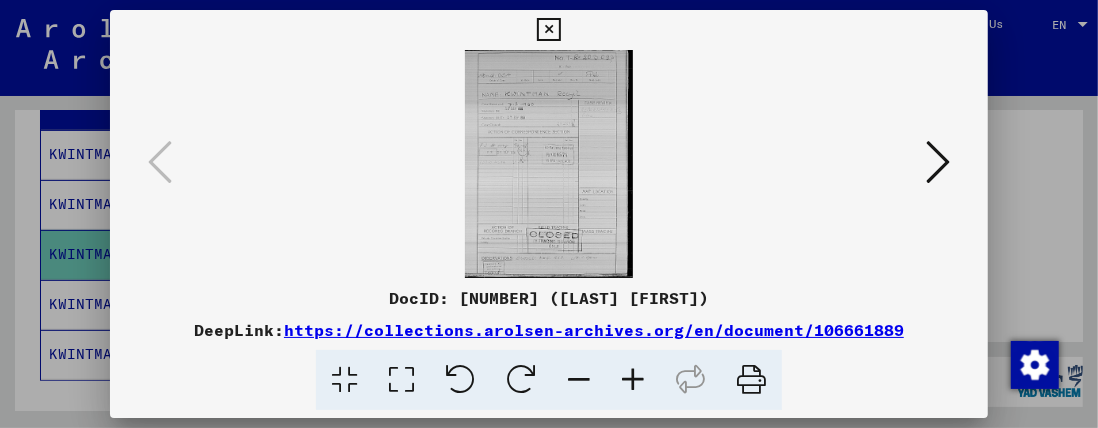 click at bounding box center [751, 380] 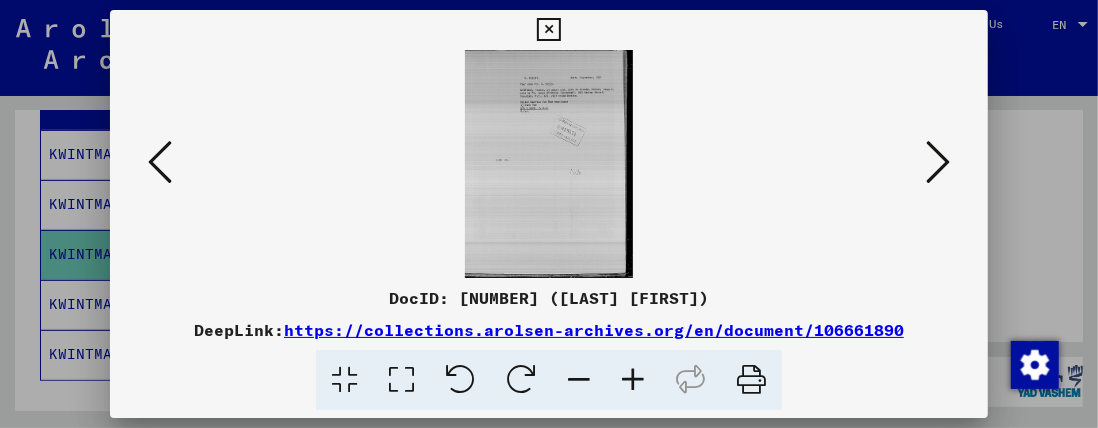 click at bounding box center (751, 380) 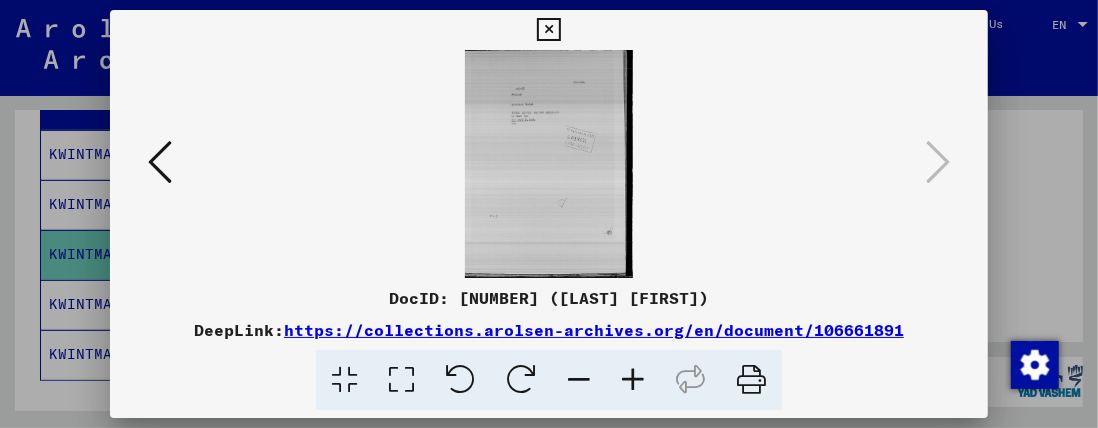 click at bounding box center (160, 162) 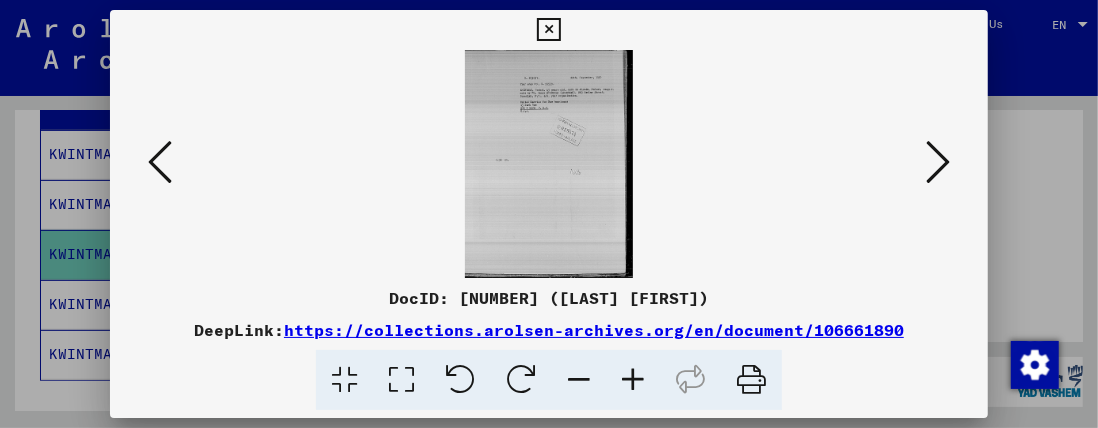 click at bounding box center [160, 162] 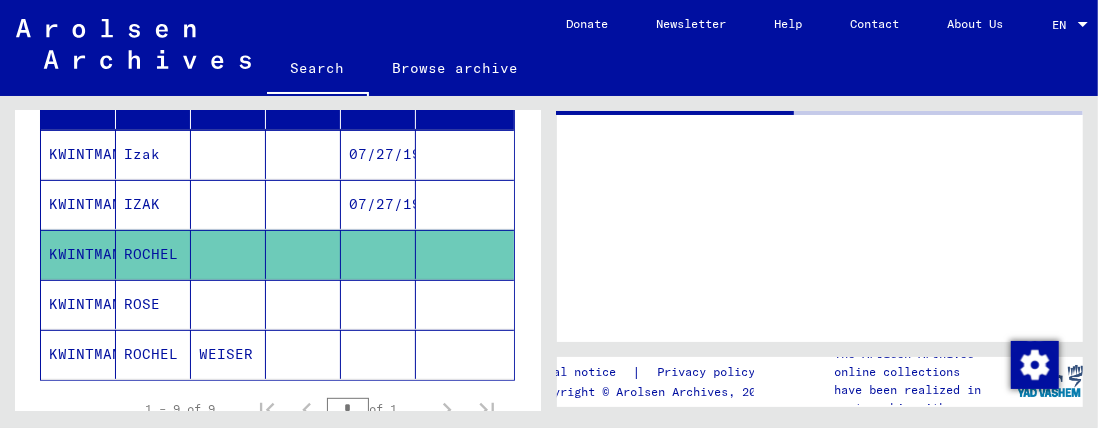 scroll, scrollTop: 0, scrollLeft: 0, axis: both 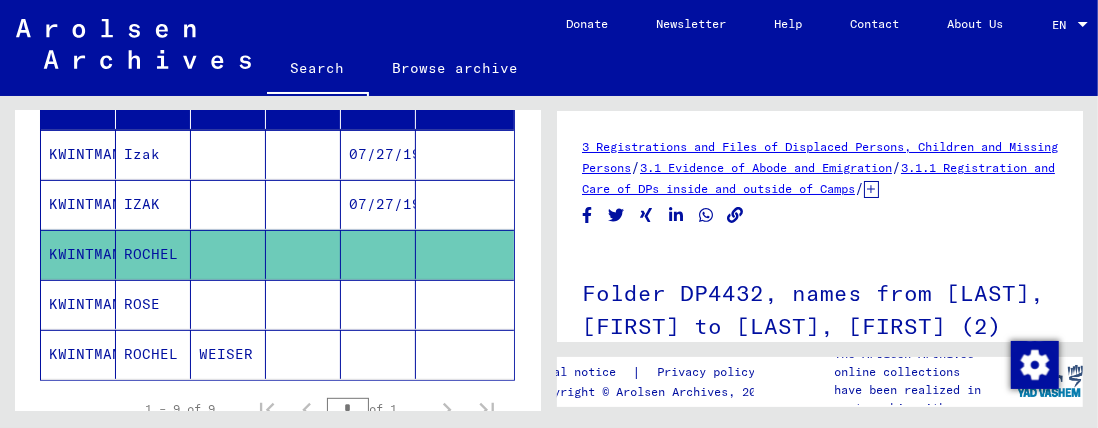 click on "3.1 Evidence of Abode and Emigration" 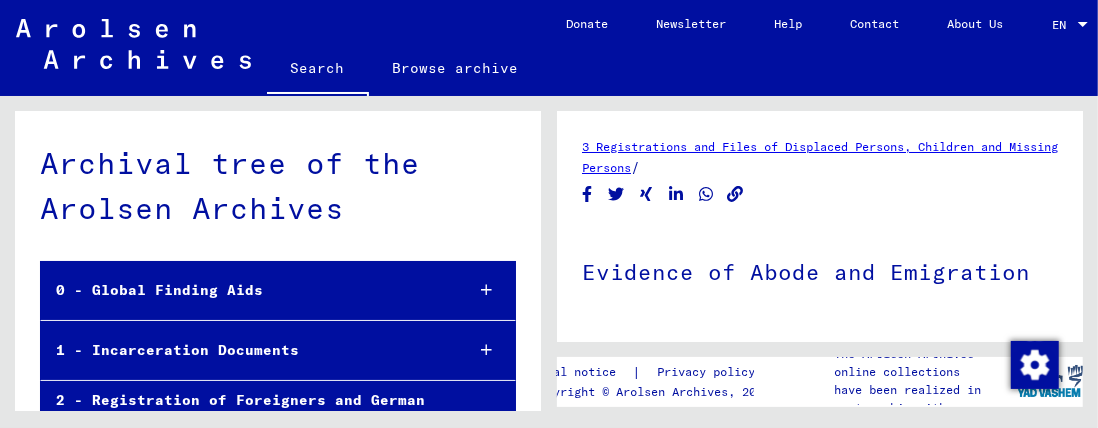 scroll, scrollTop: 359, scrollLeft: 0, axis: vertical 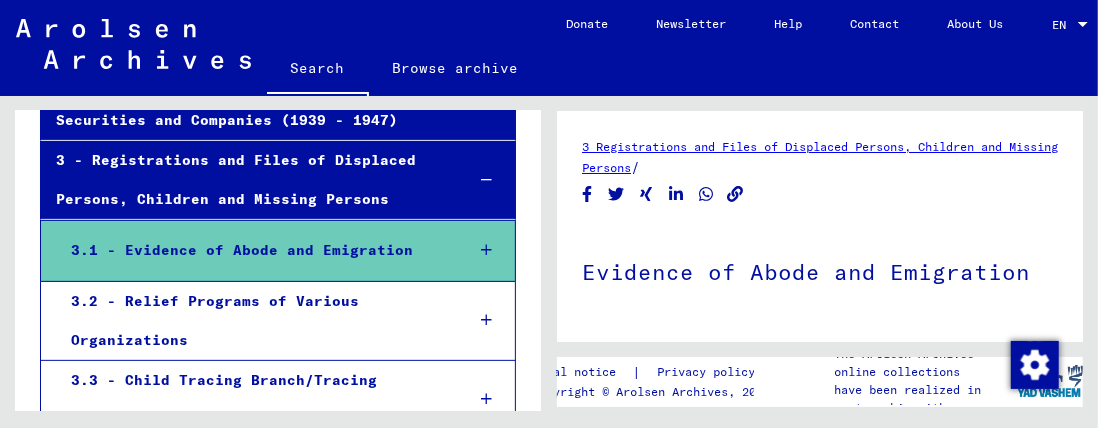 click on "3 Registrations and Files of Displaced Persons, Children and Missing Persons" 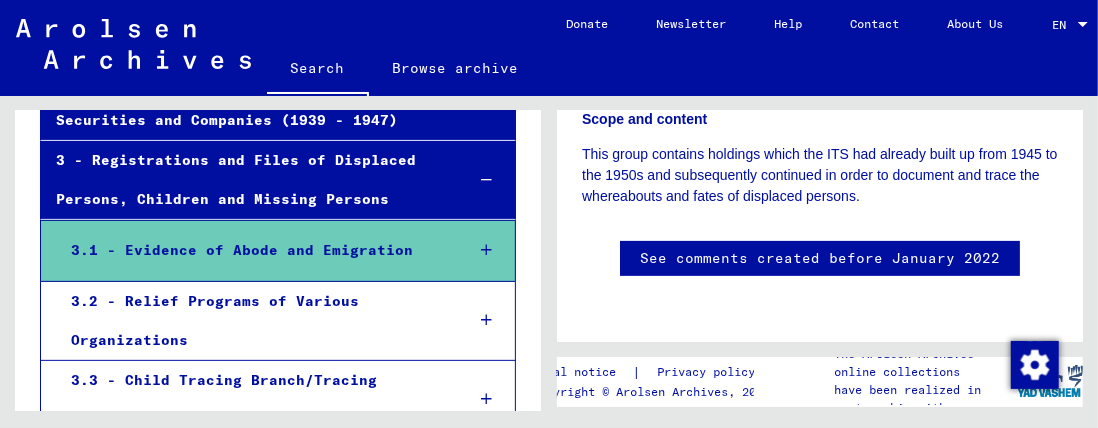 scroll, scrollTop: 401, scrollLeft: 0, axis: vertical 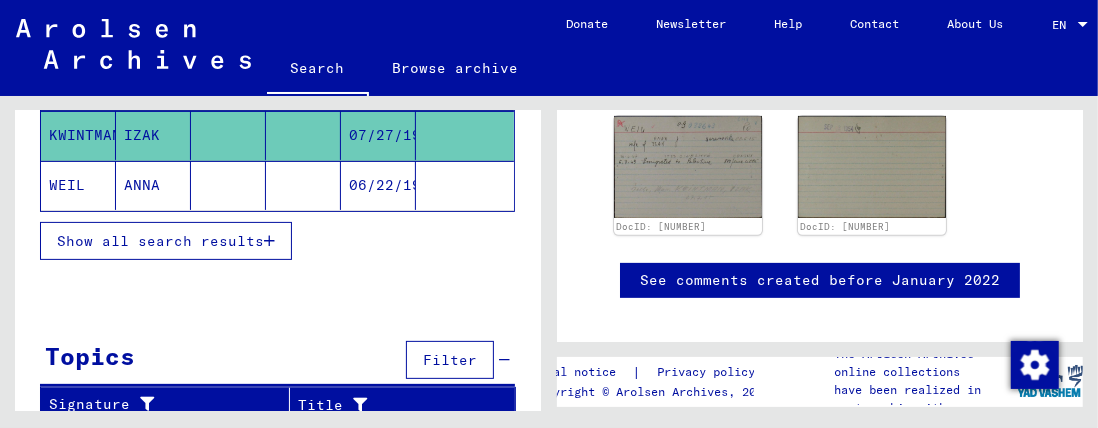 click at bounding box center (269, 241) 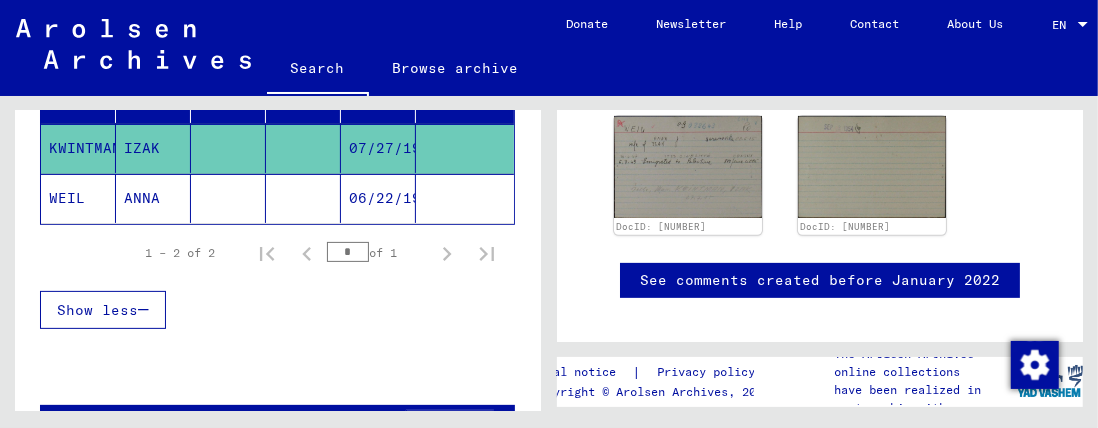 scroll, scrollTop: 234, scrollLeft: 0, axis: vertical 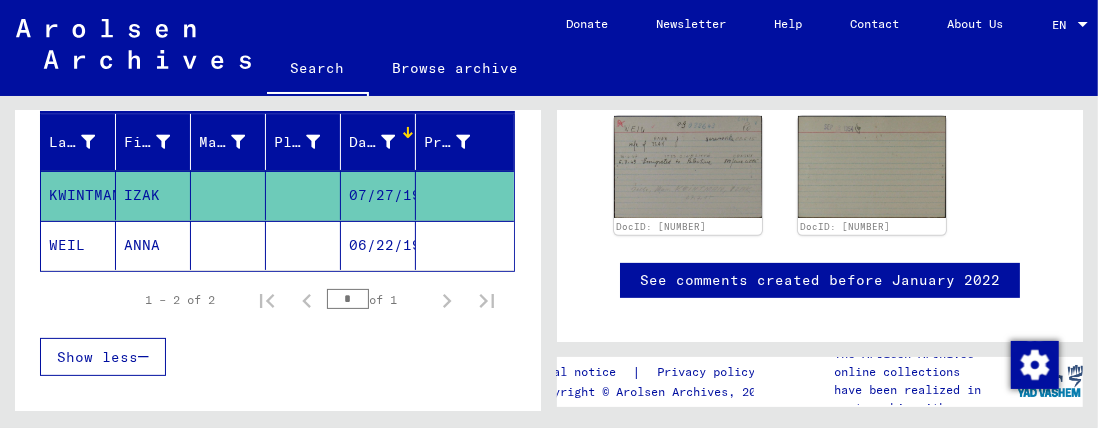 click on "WEIL" 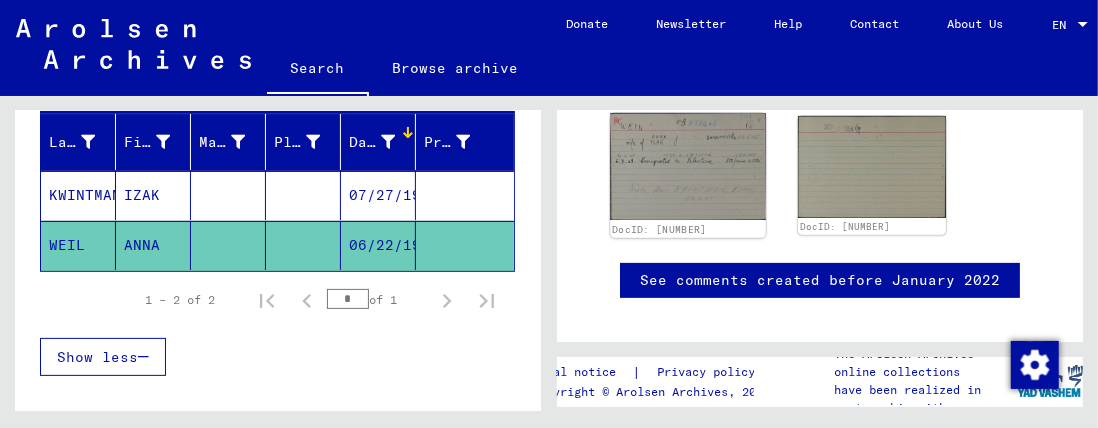 click 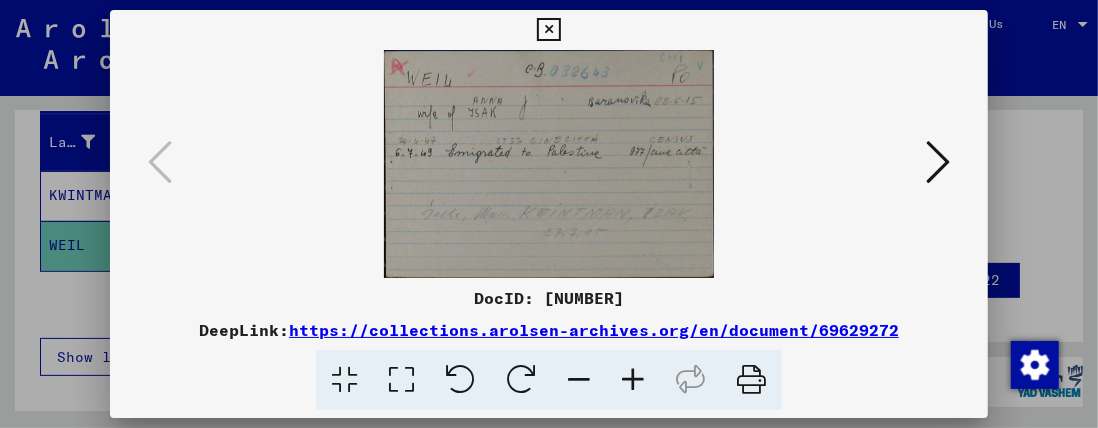 click at bounding box center (751, 380) 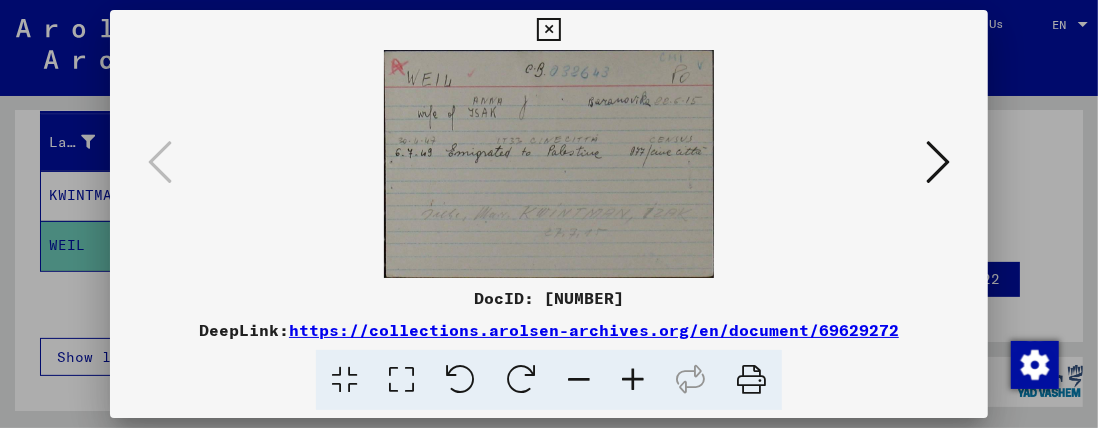 click at bounding box center (549, 164) 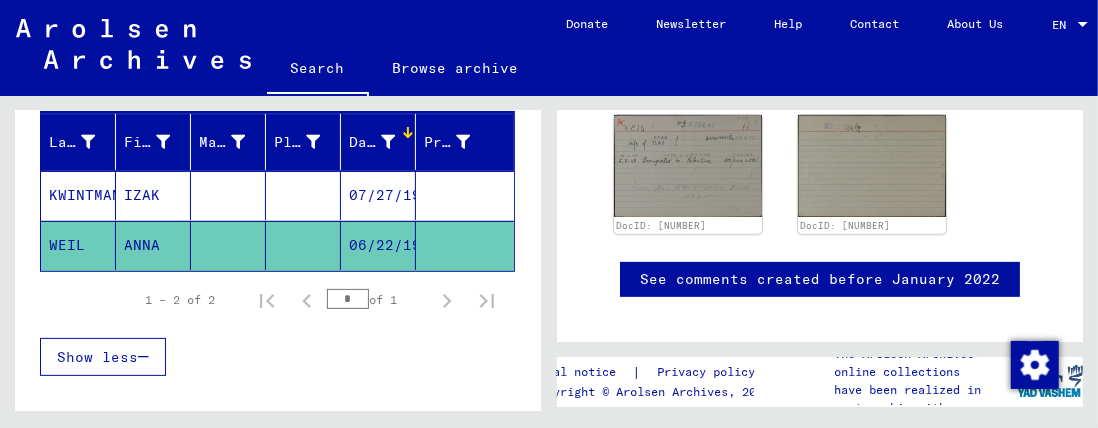 click on "IZAK" at bounding box center (153, 245) 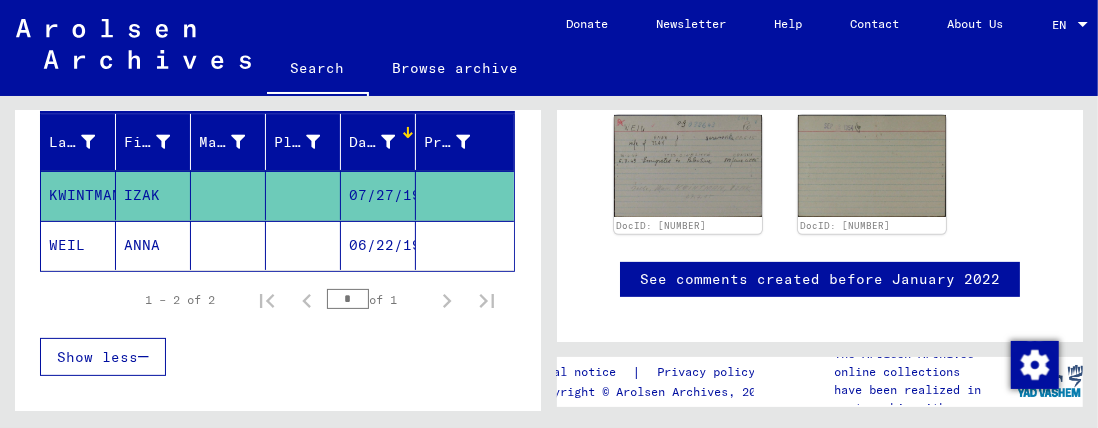 click on "KWINTMAN" 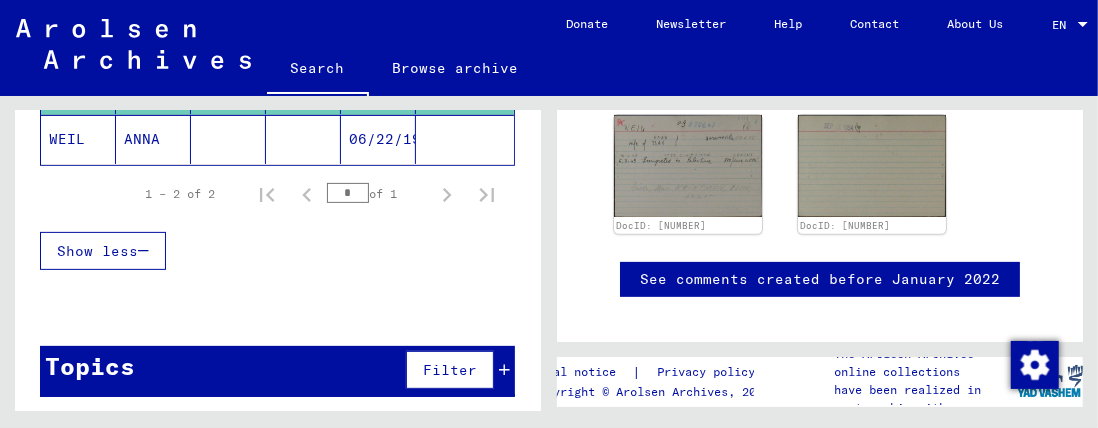 scroll, scrollTop: 242, scrollLeft: 0, axis: vertical 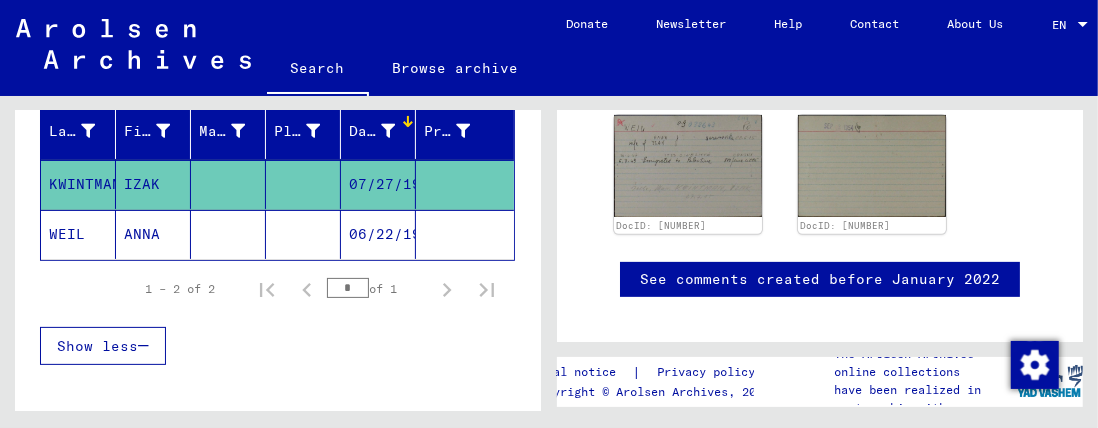 click on "KWINTMAN" 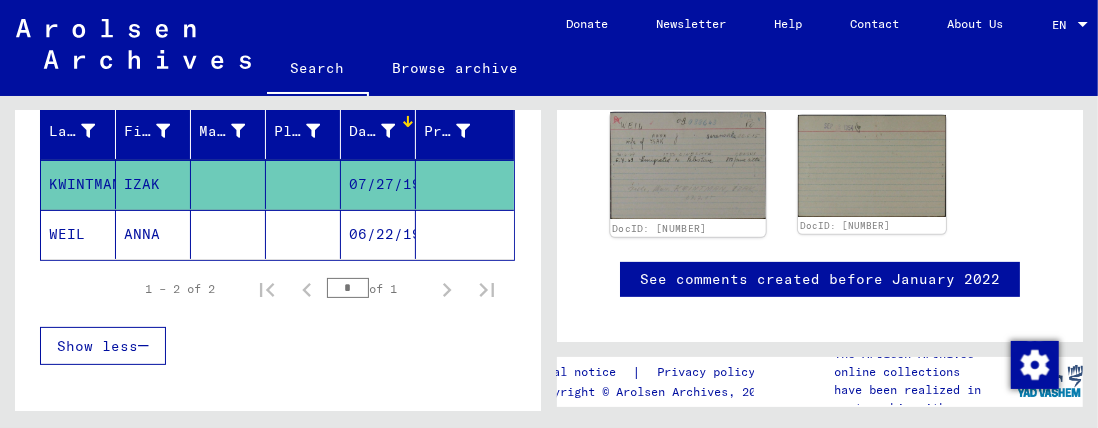 click 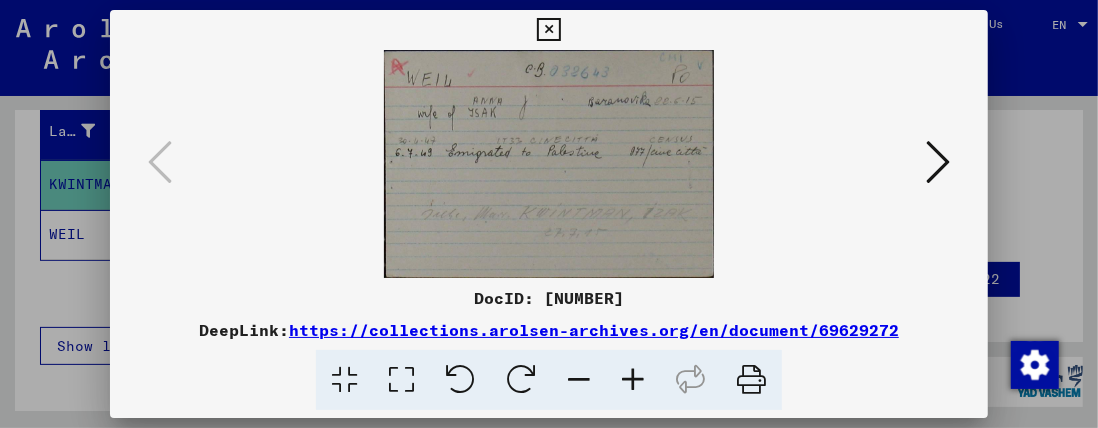 click at bounding box center [548, 30] 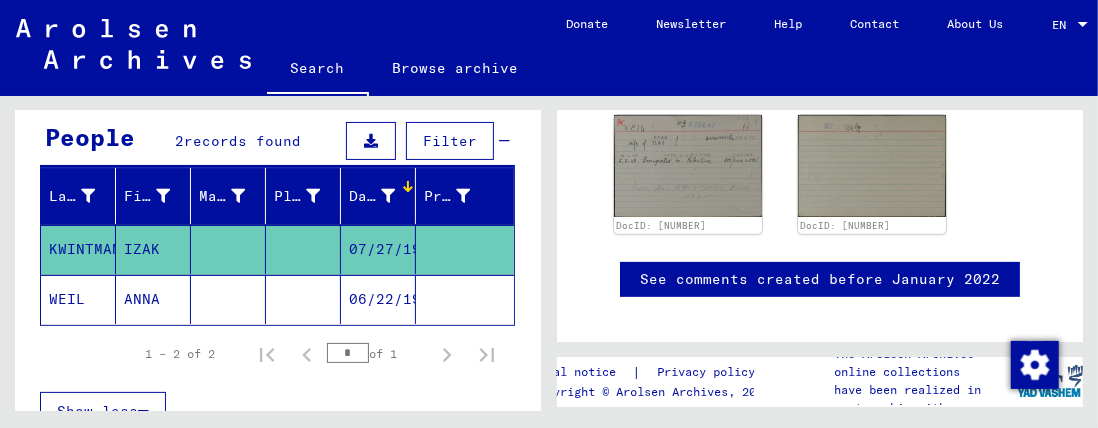 scroll, scrollTop: 0, scrollLeft: 0, axis: both 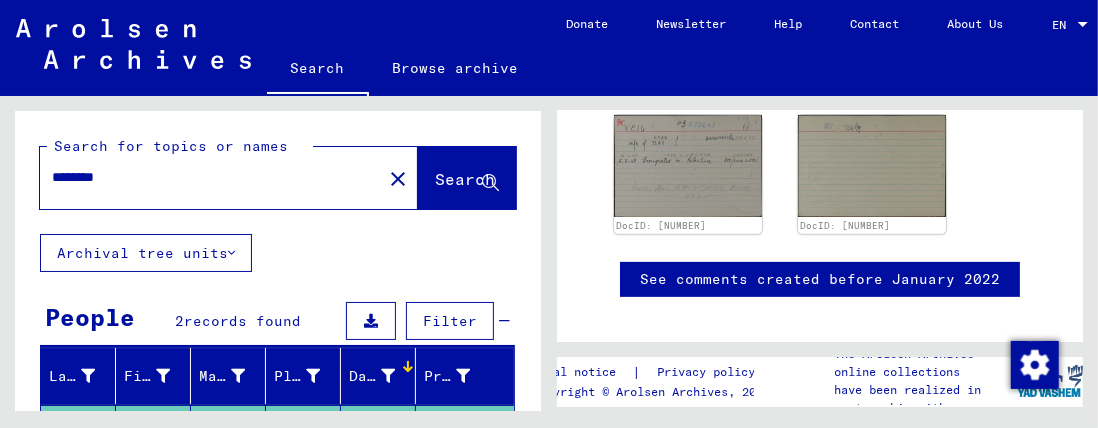 type on "********" 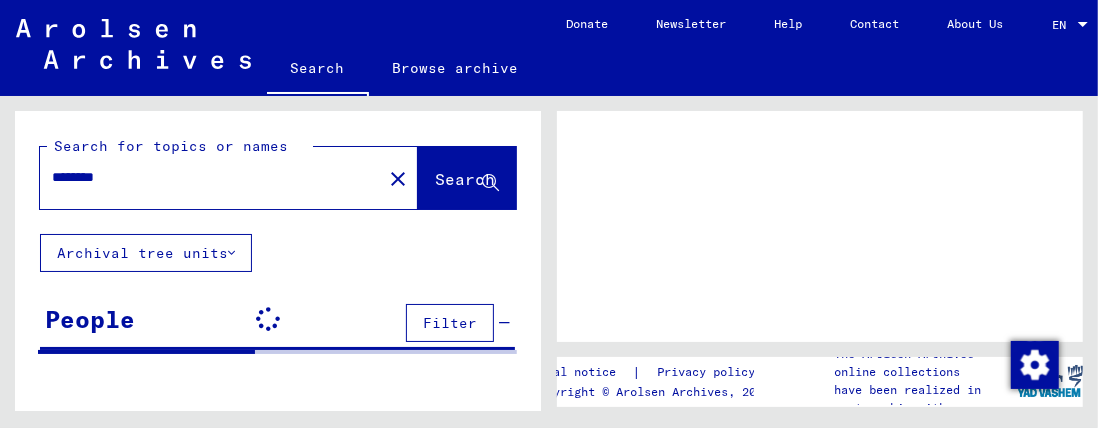 scroll, scrollTop: 0, scrollLeft: 0, axis: both 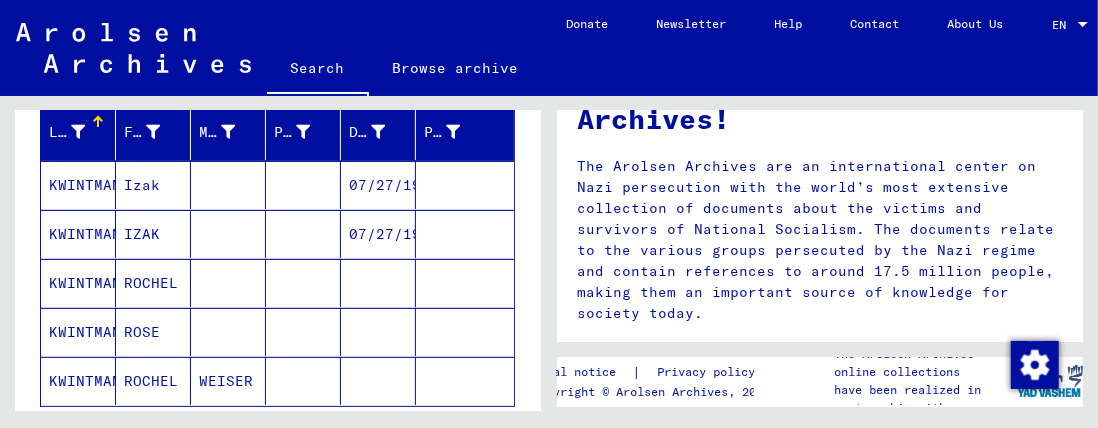 click on "KWINTMAN" at bounding box center [78, 332] 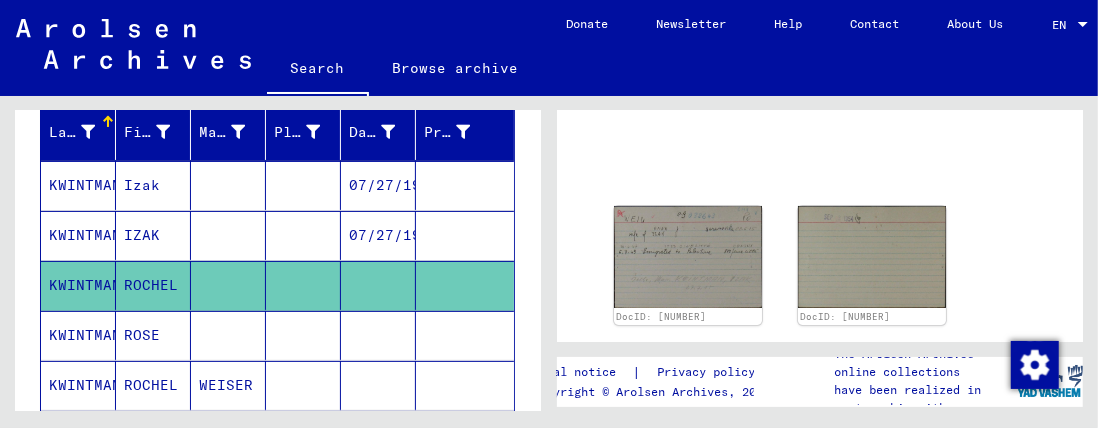 scroll, scrollTop: 171, scrollLeft: 0, axis: vertical 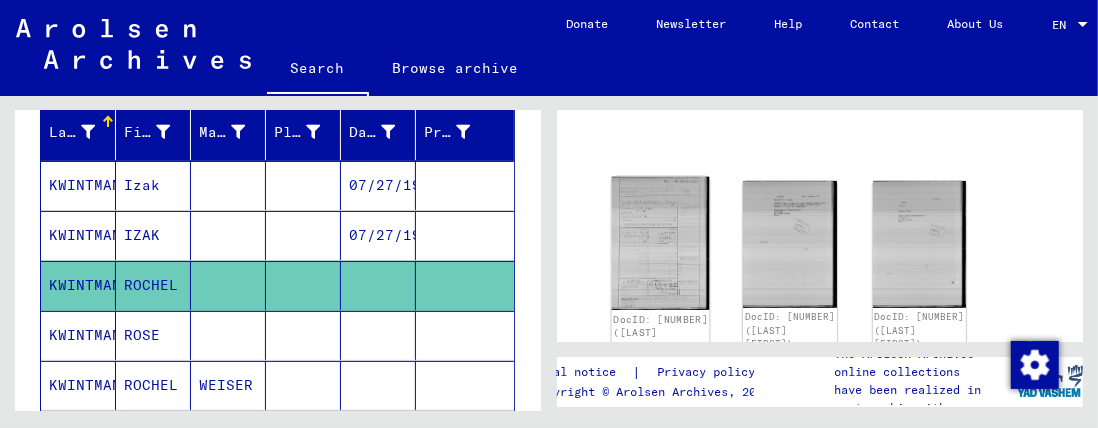 click 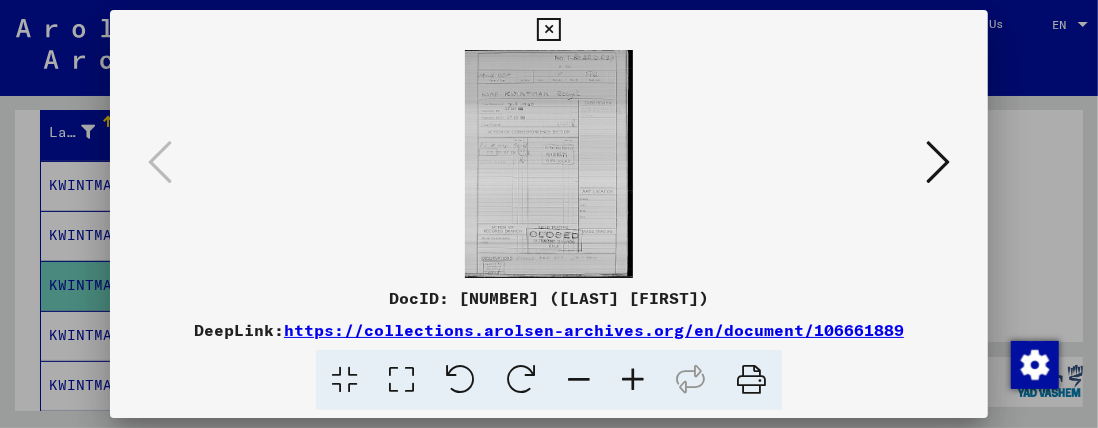 click at bounding box center [751, 380] 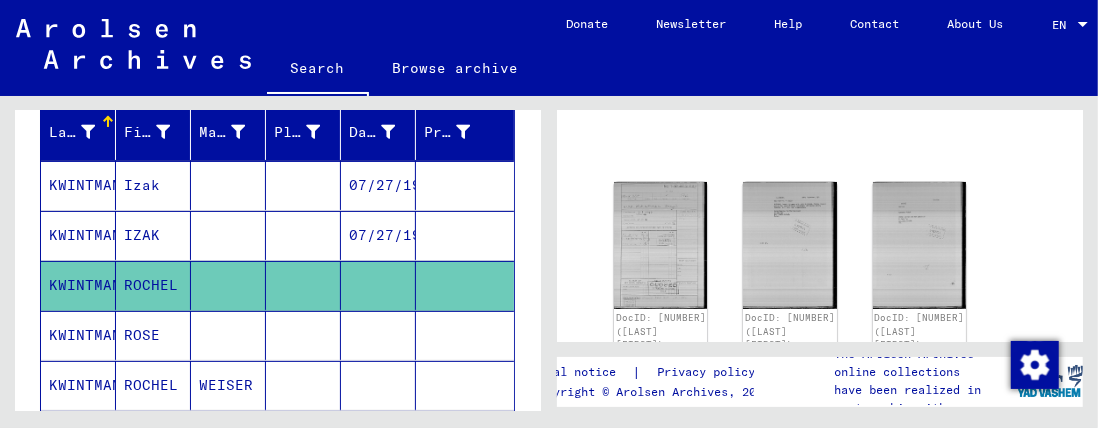 click 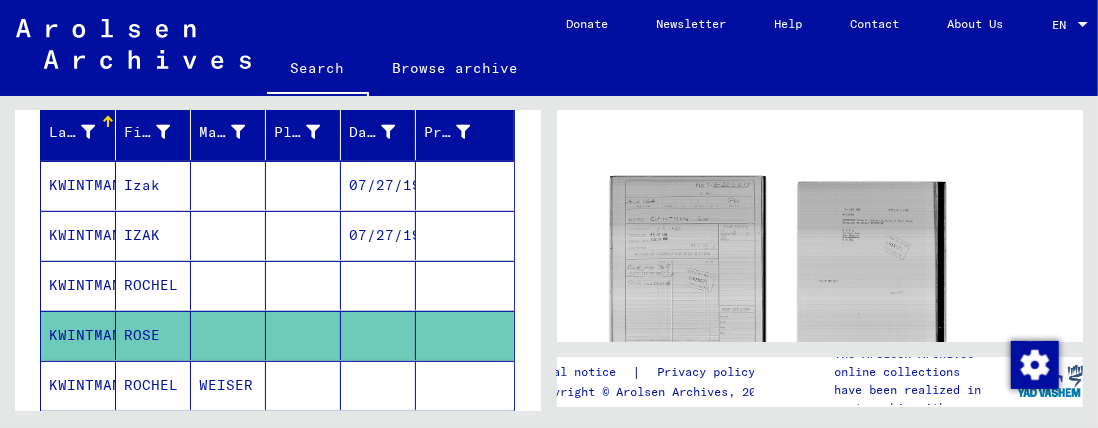 click 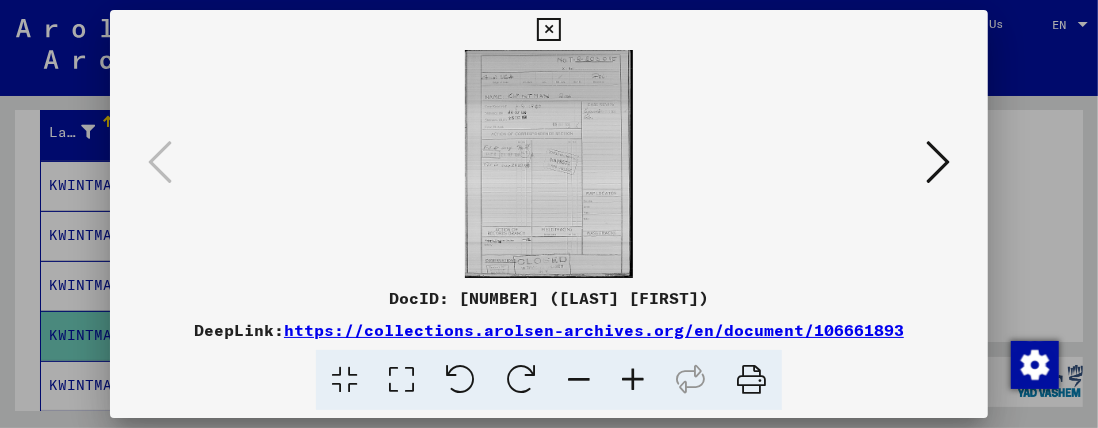 click at bounding box center [751, 380] 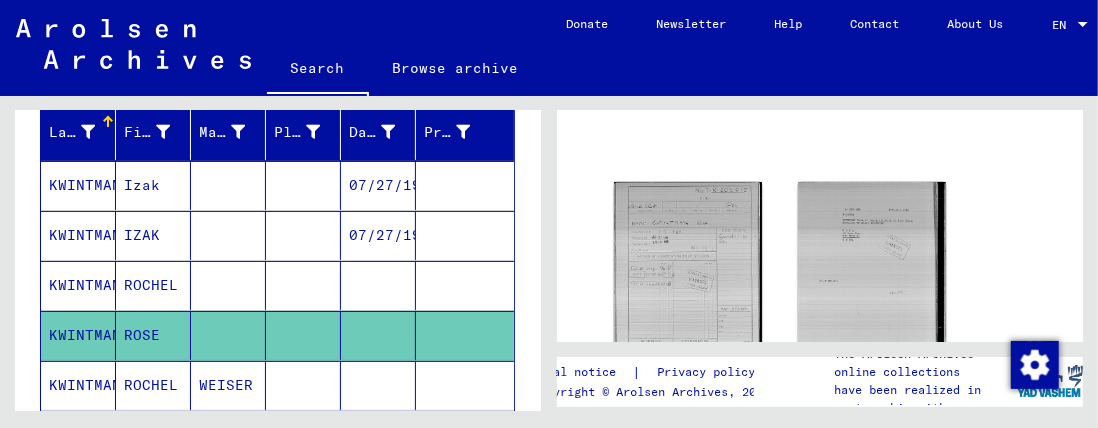 click 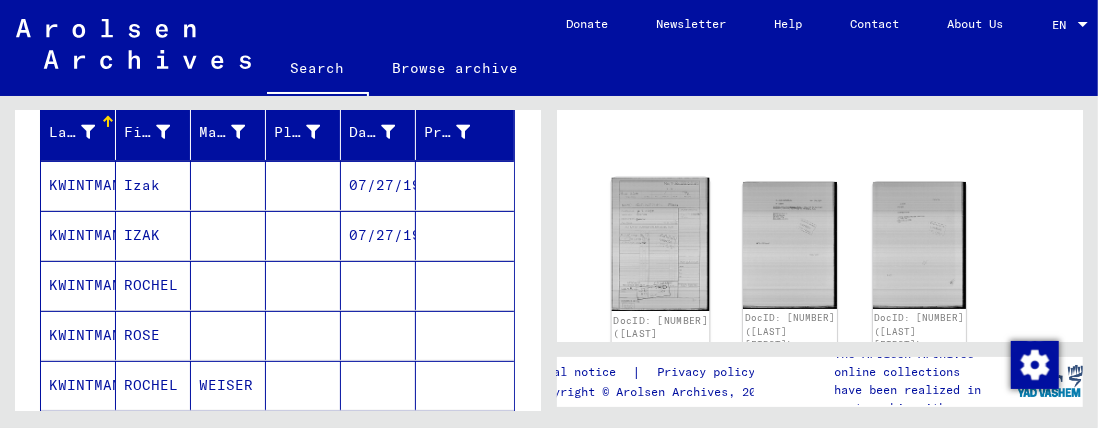 click 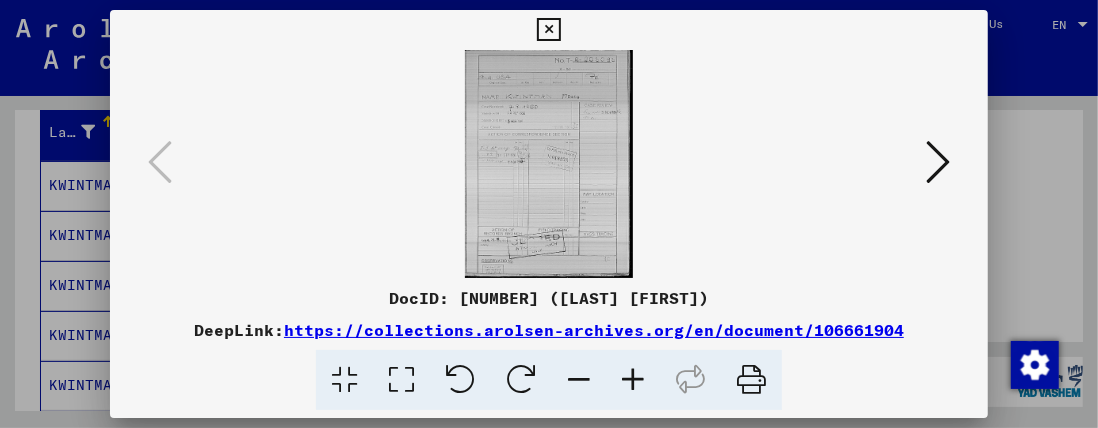 click at bounding box center [751, 380] 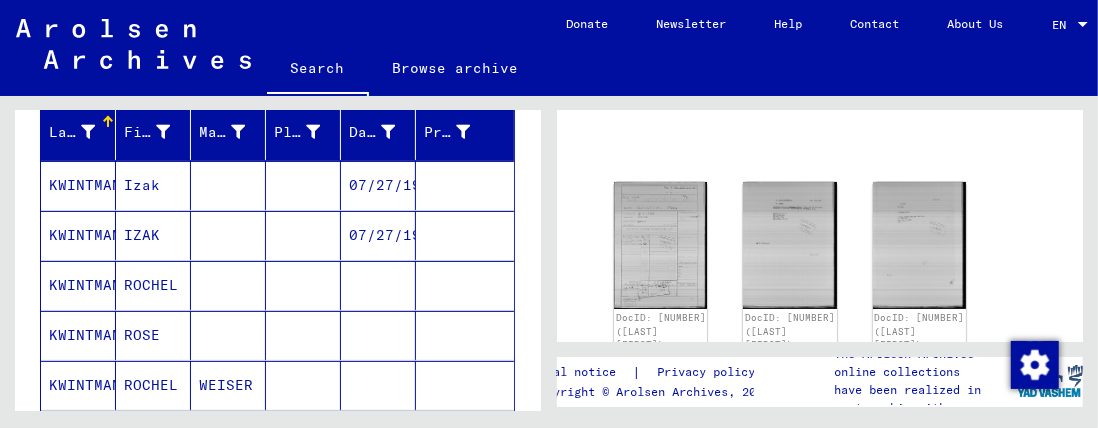 click 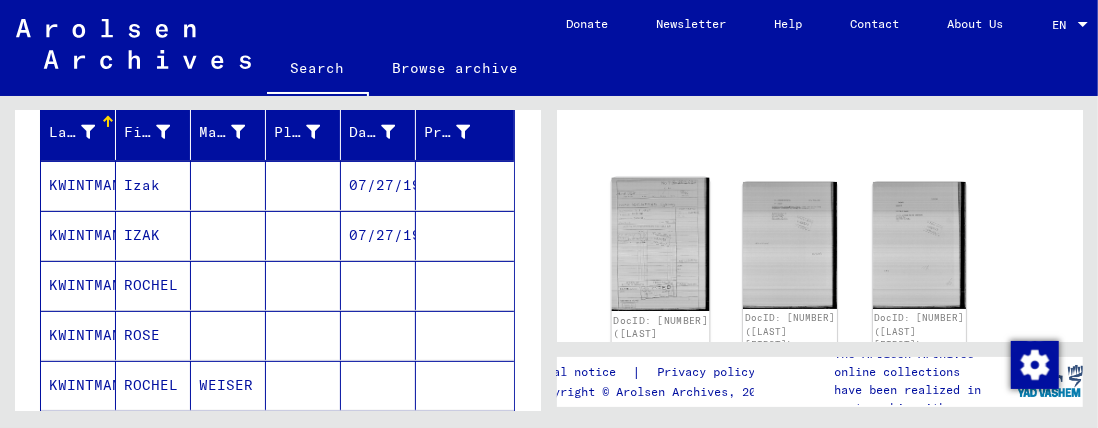 click 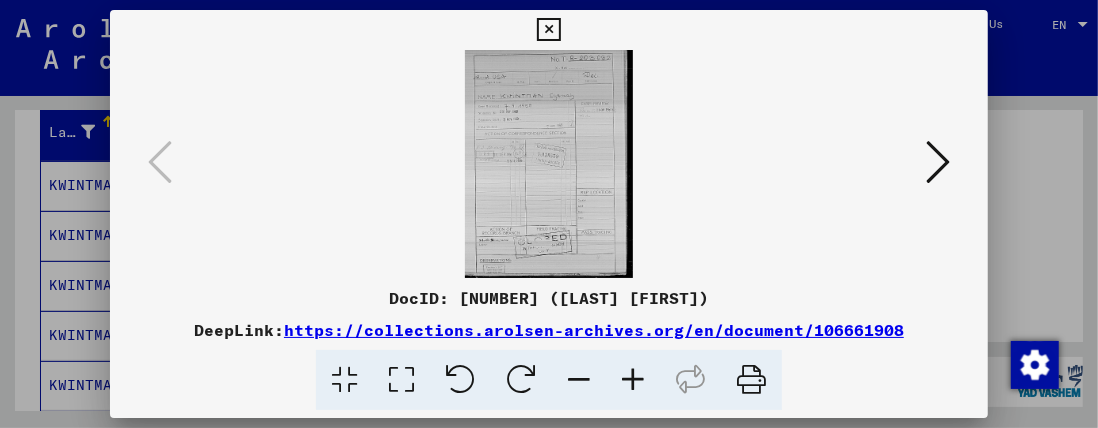 click at bounding box center [751, 380] 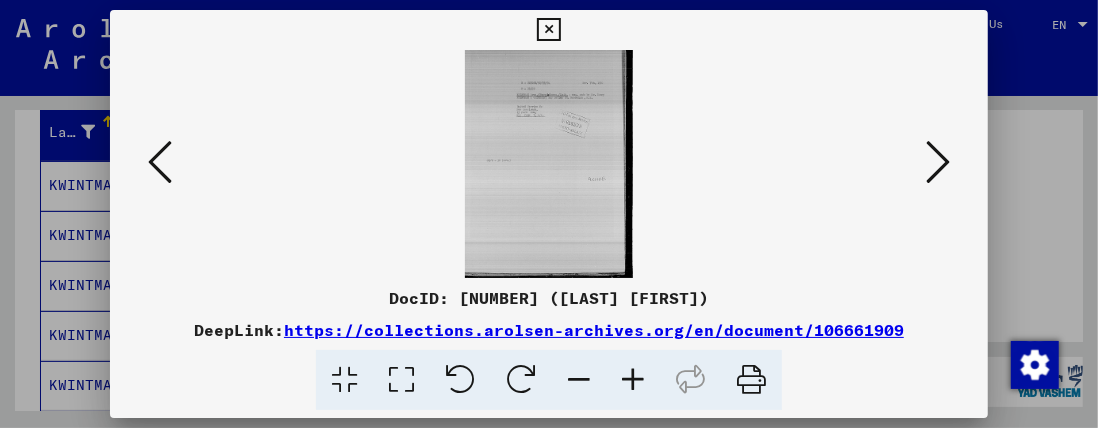 click at bounding box center [938, 162] 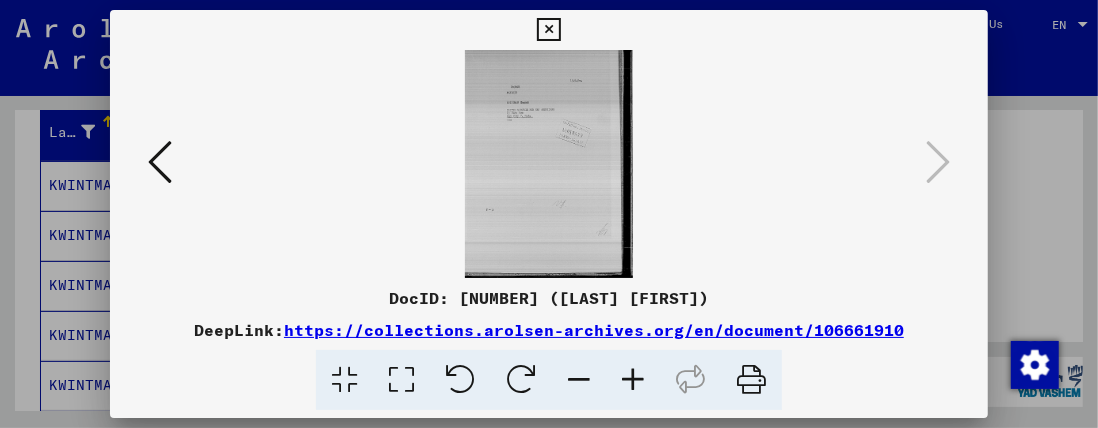 click at bounding box center (160, 162) 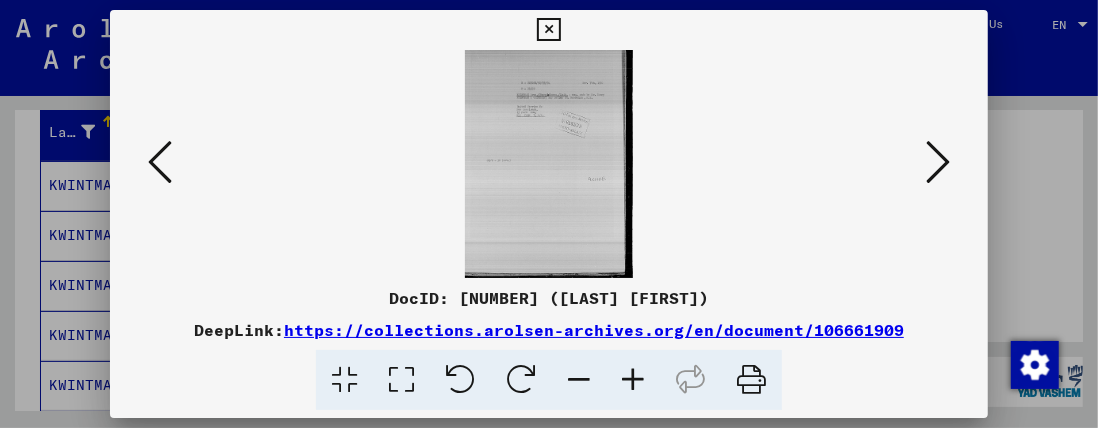 click at bounding box center [938, 162] 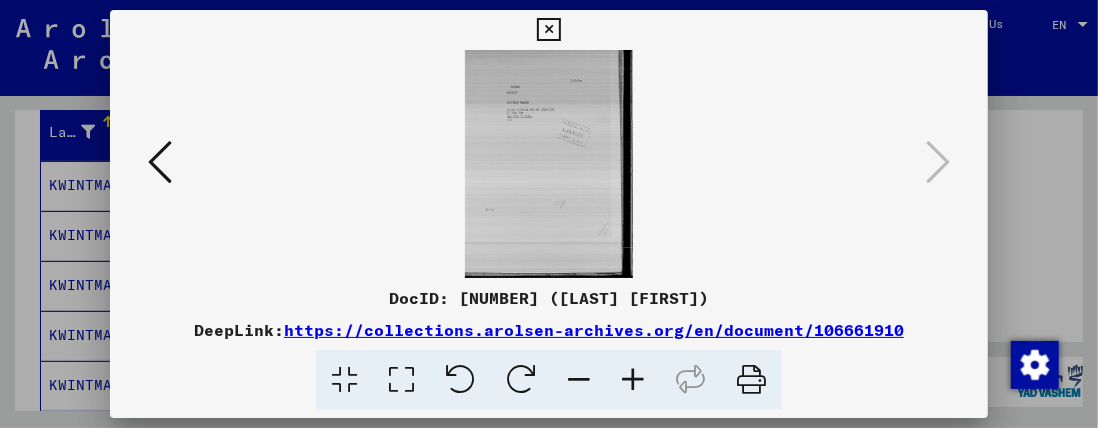 click at bounding box center (160, 163) 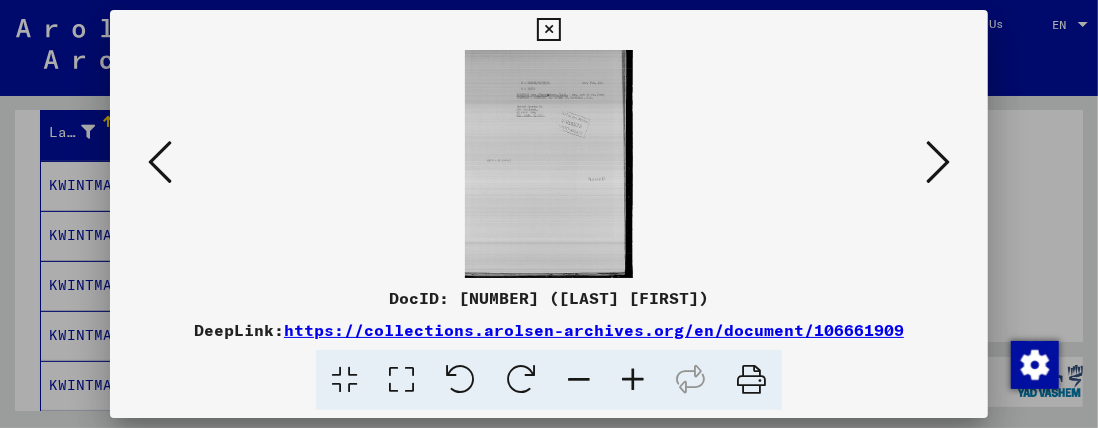 click at bounding box center (548, 30) 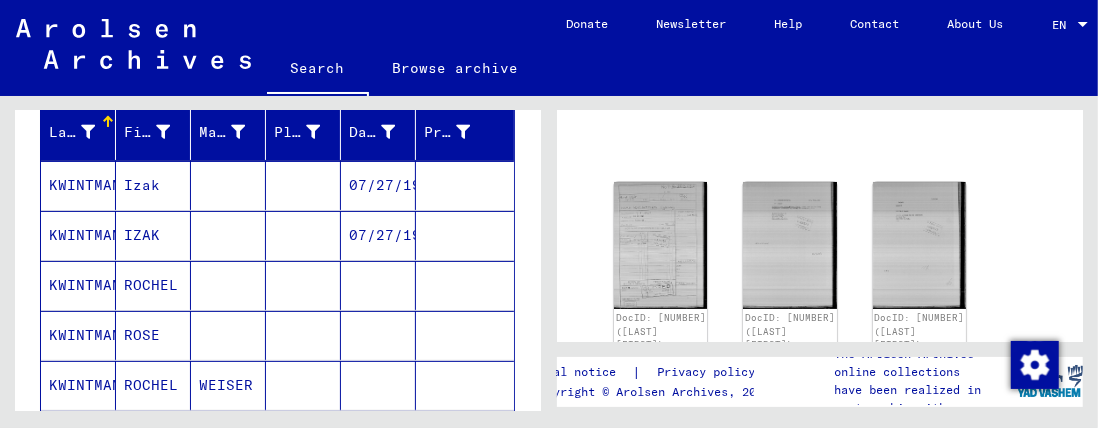 click on "KWINTMAN" 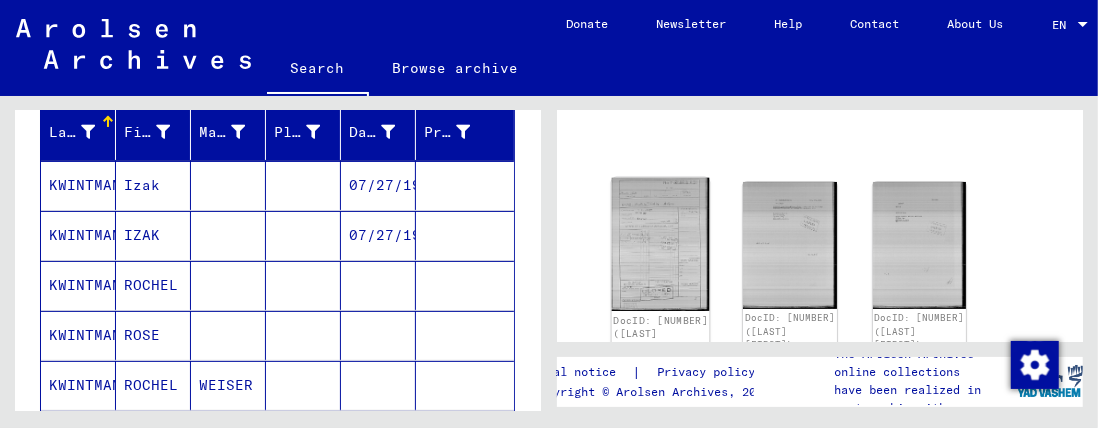 click 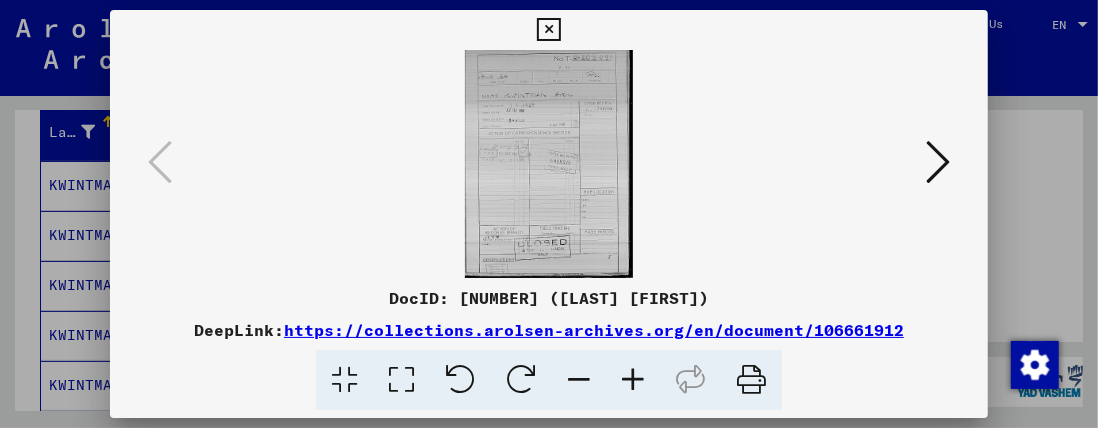 click at bounding box center [751, 380] 